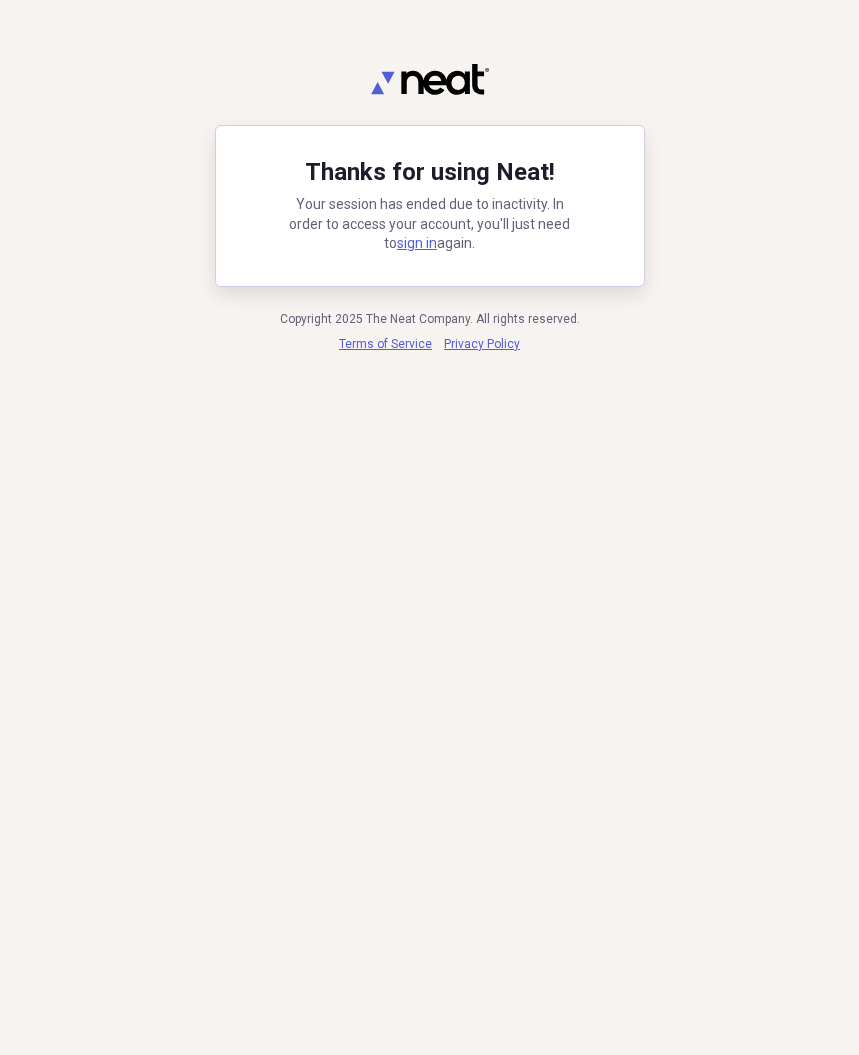 scroll, scrollTop: 0, scrollLeft: 0, axis: both 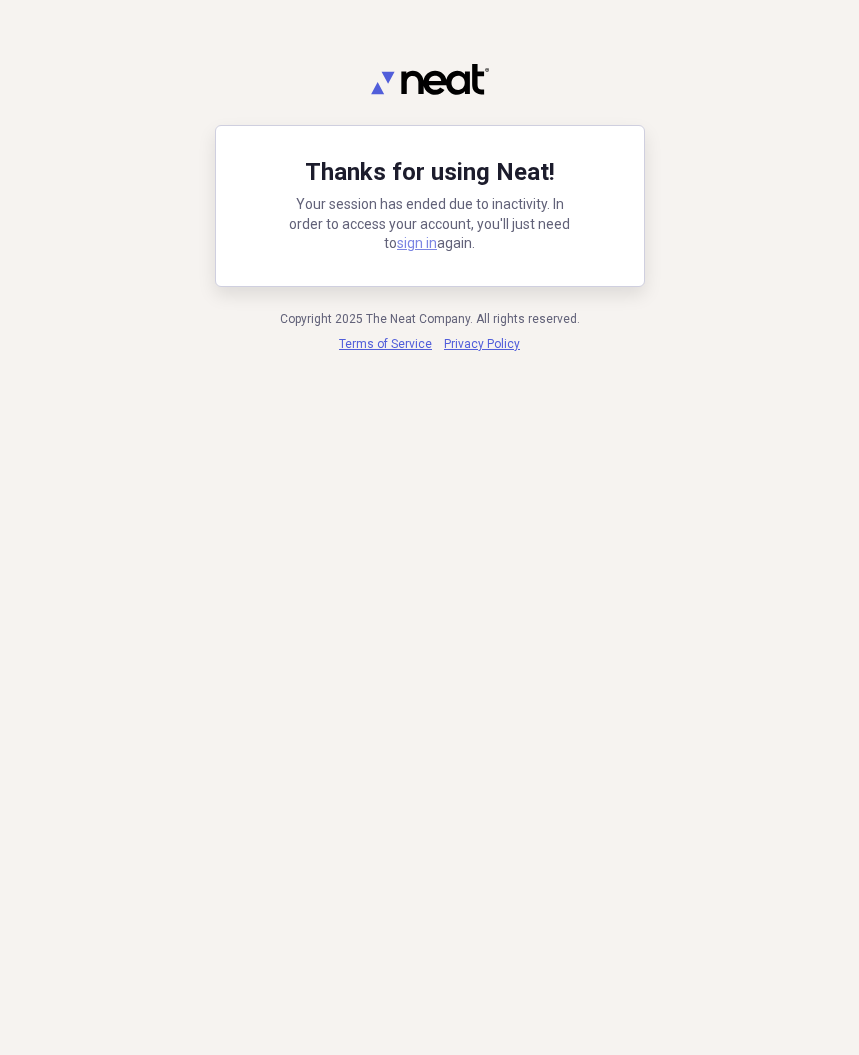 drag, startPoint x: 0, startPoint y: 0, endPoint x: 400, endPoint y: 243, distance: 468.0267 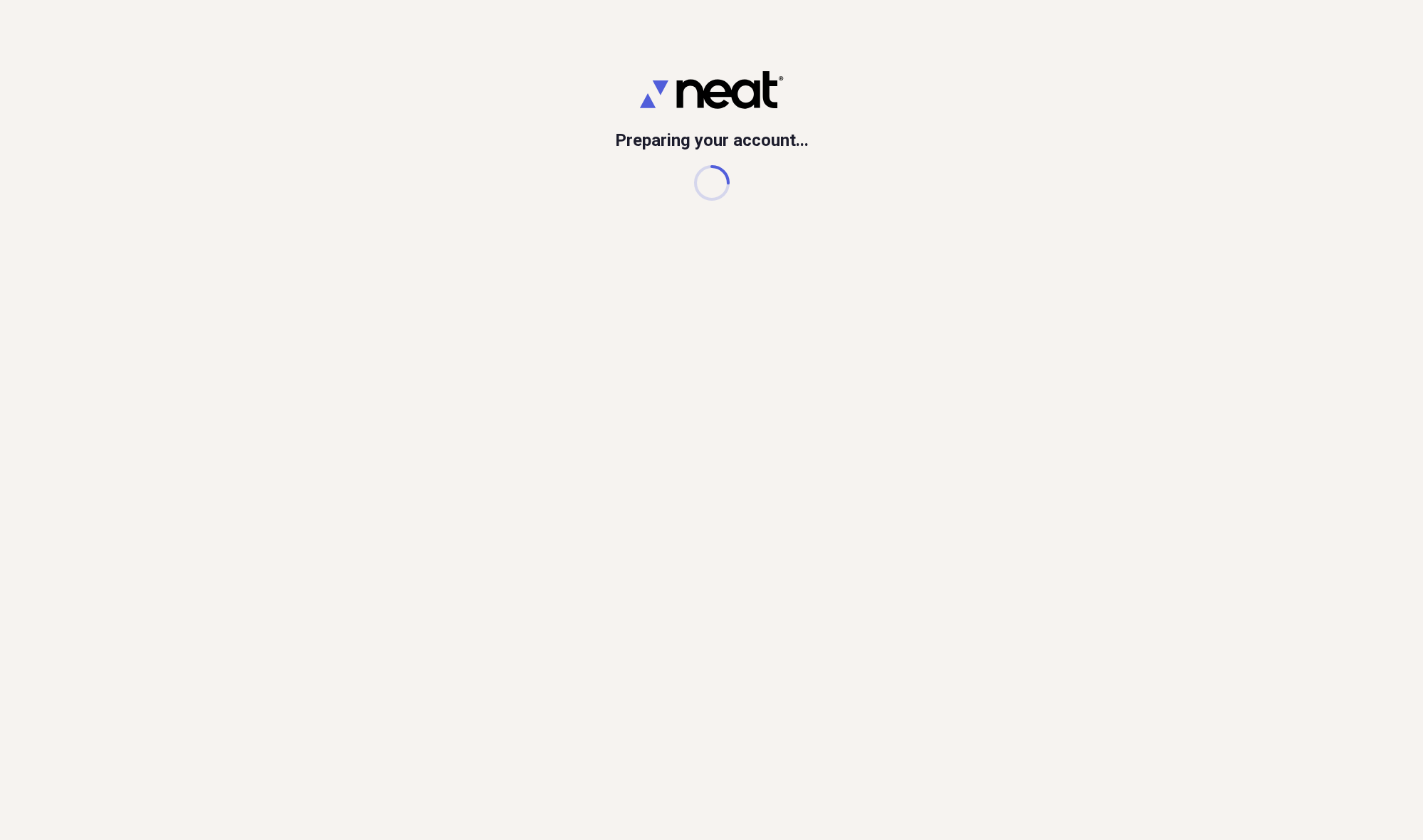 scroll, scrollTop: 0, scrollLeft: 0, axis: both 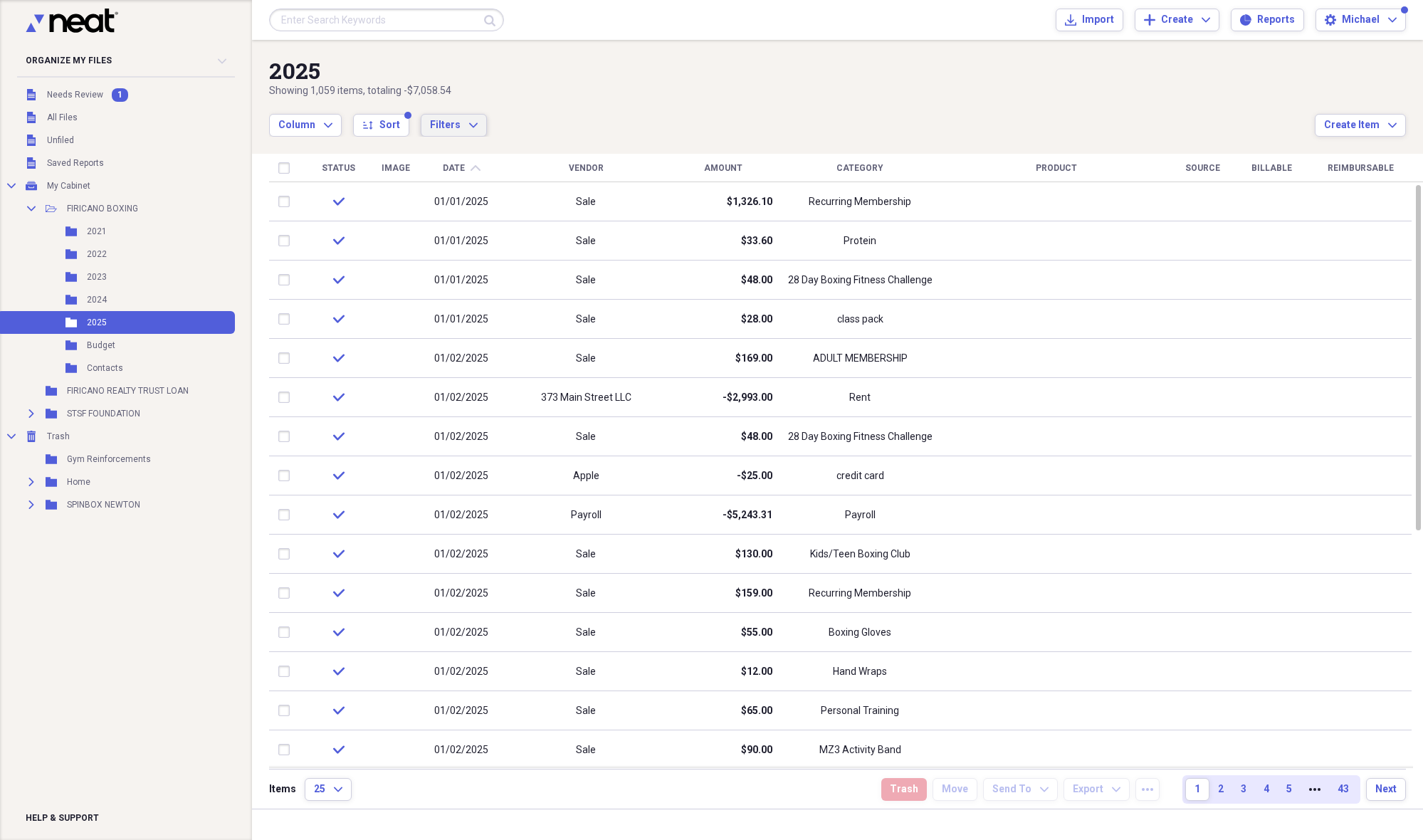 click on "Filters  Expand" at bounding box center (453, 125) 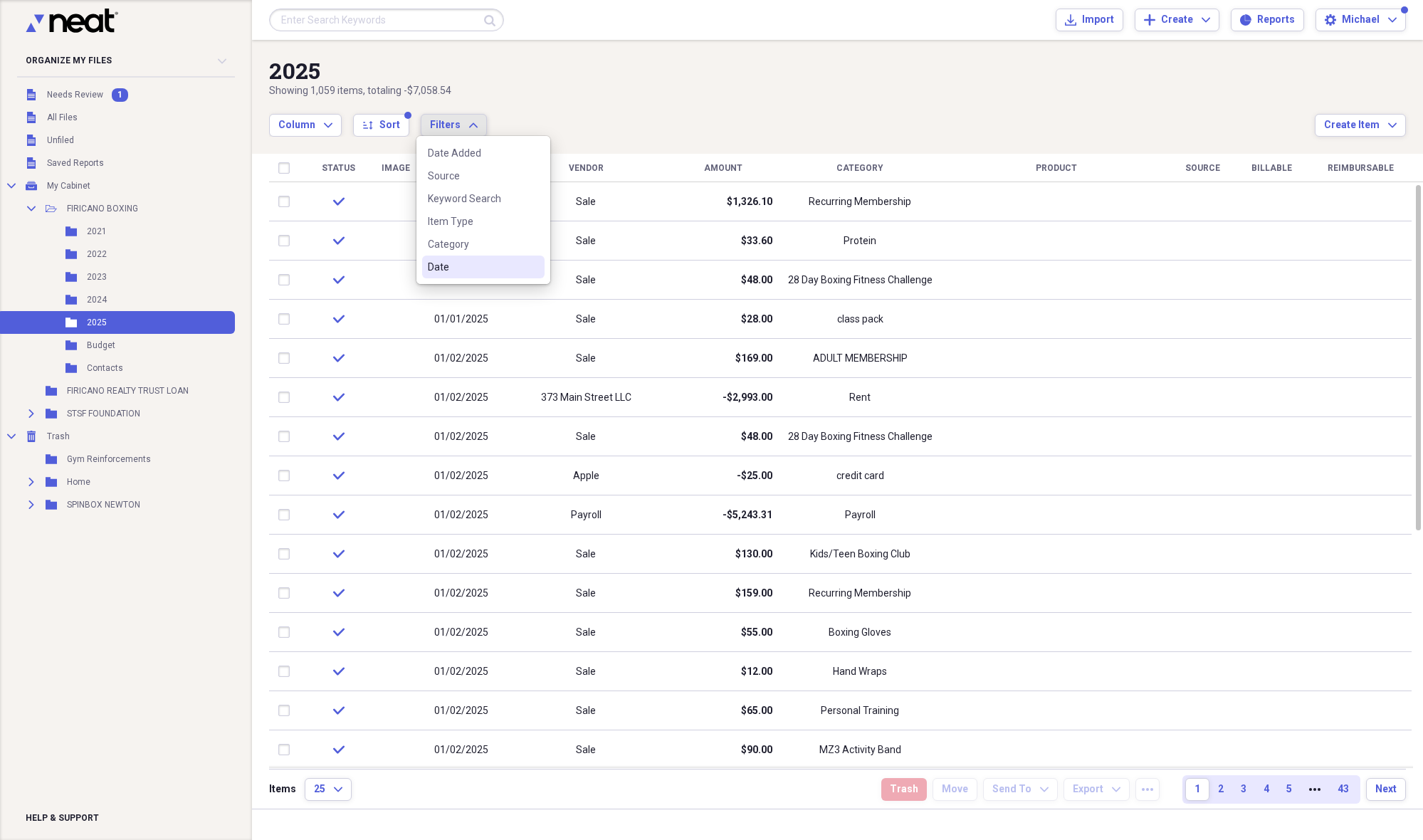 click on "Date" at bounding box center (475, 267) 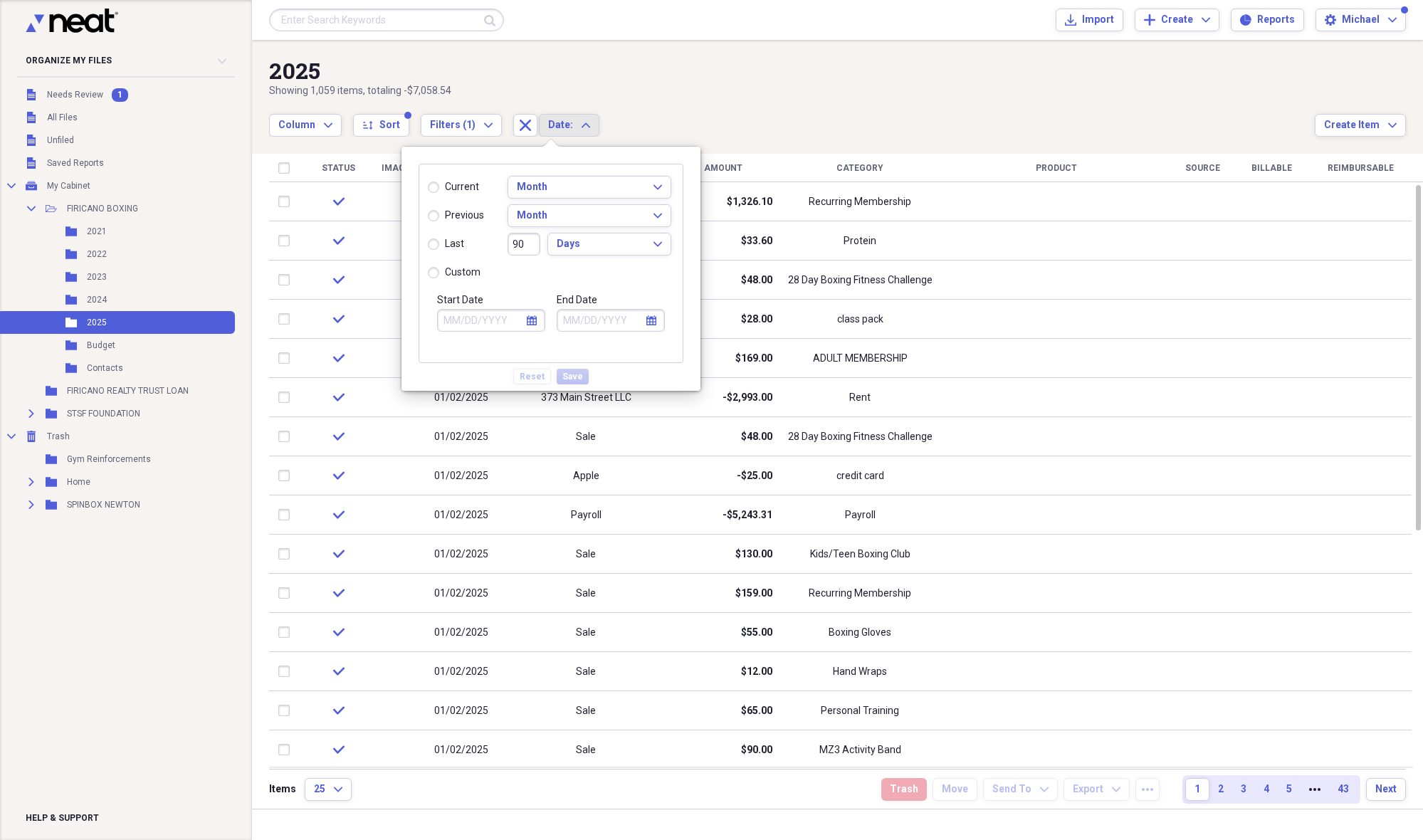 click on "calendar Calendar" at bounding box center [532, 320] 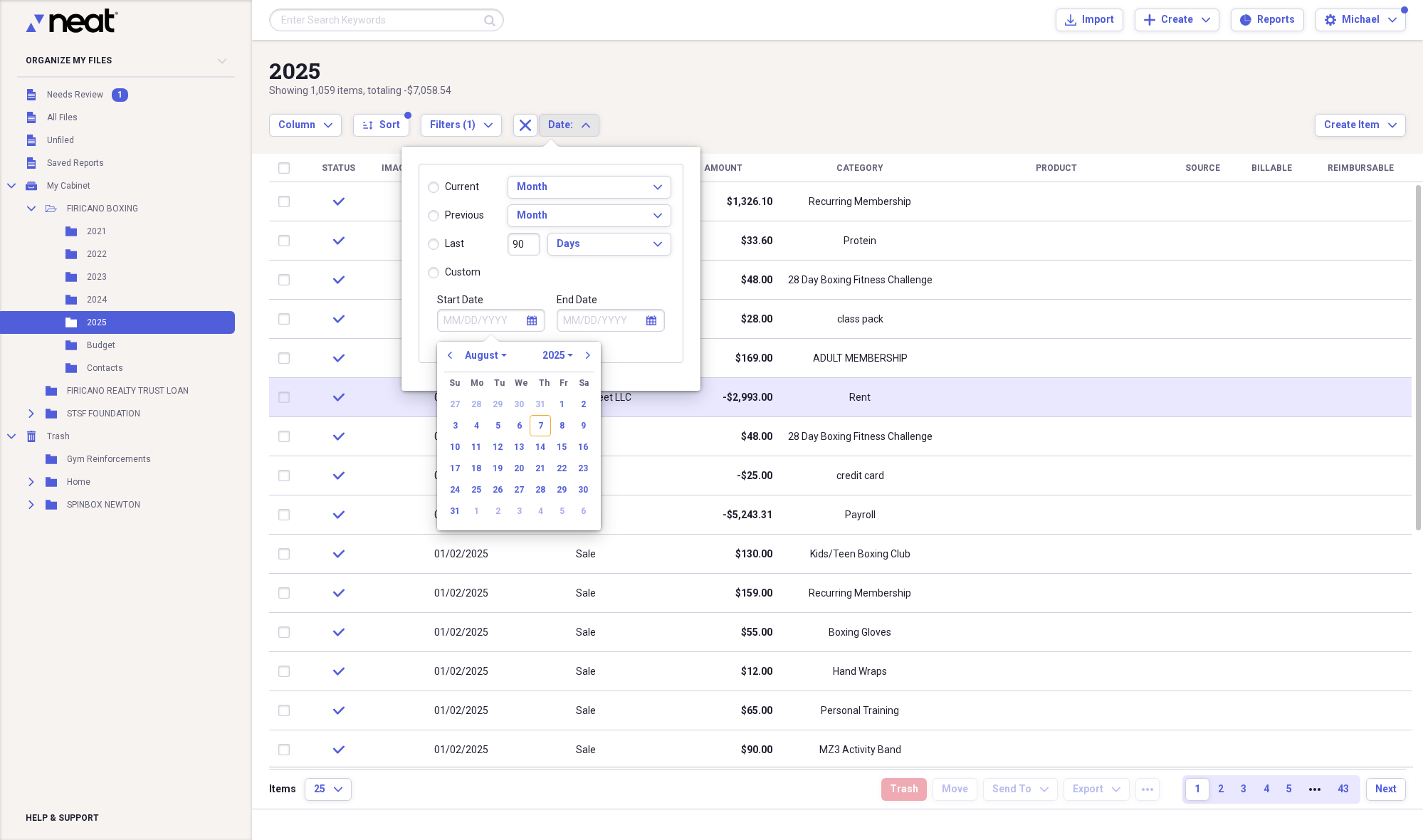 click on "1" at bounding box center [562, 404] 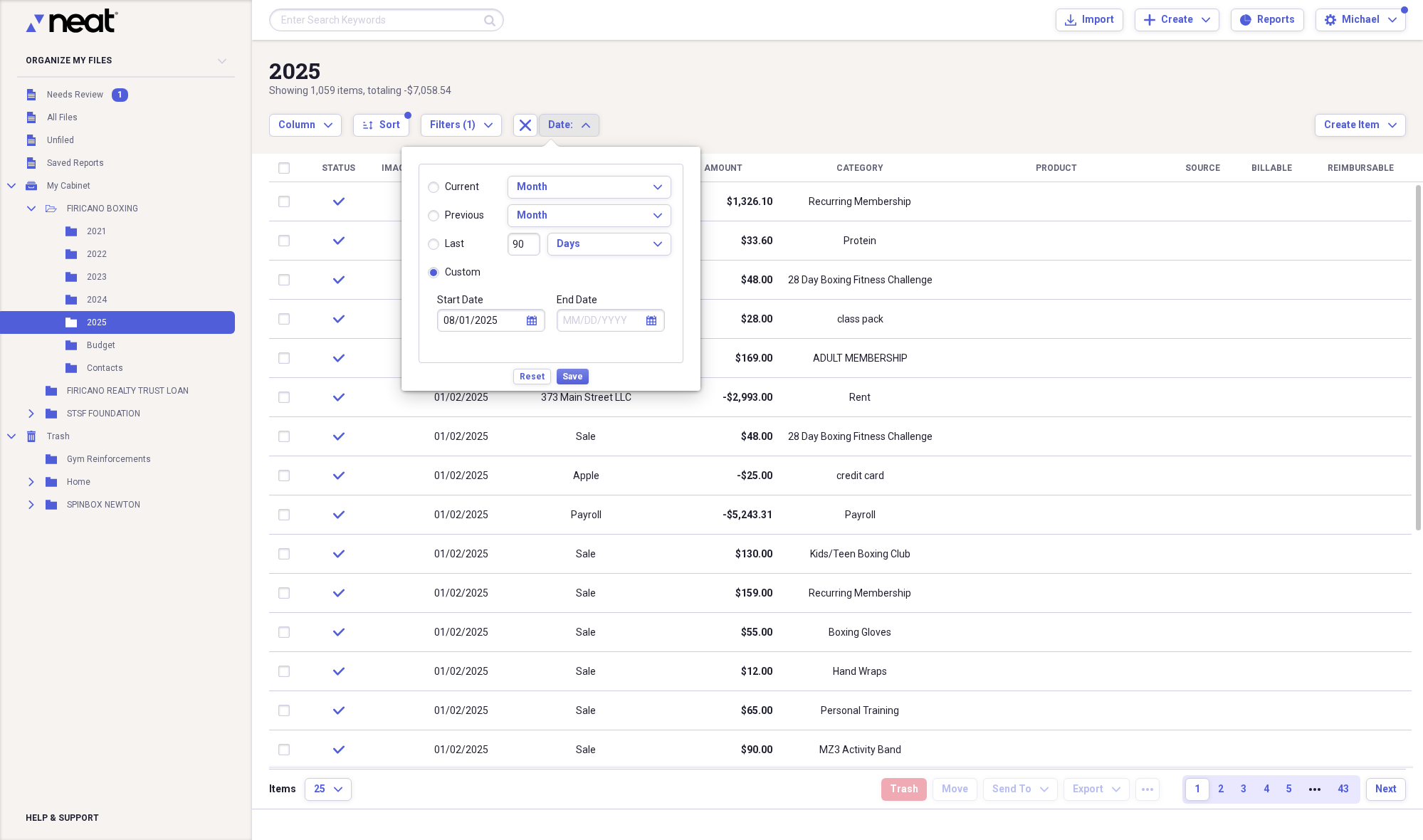click 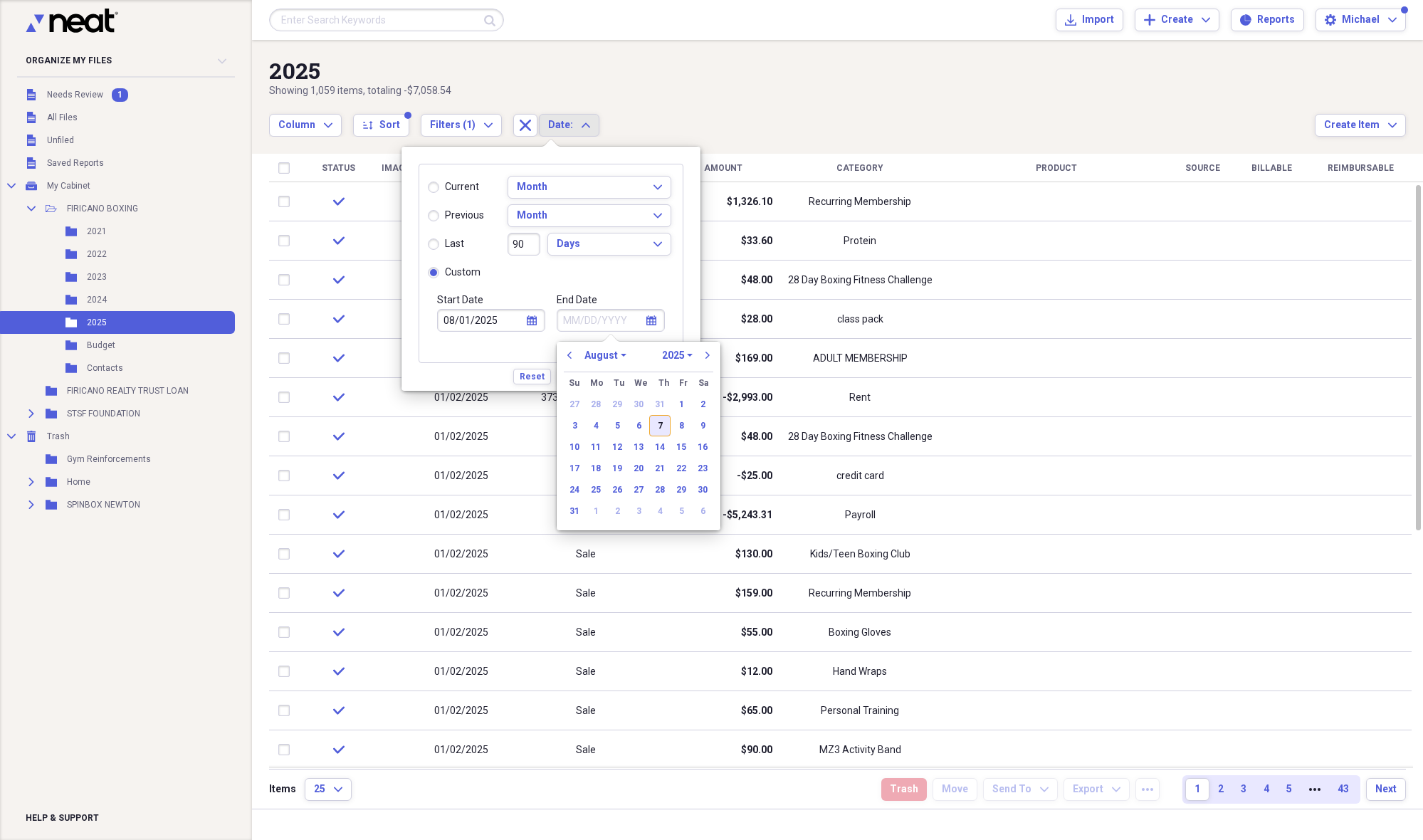 click on "7" at bounding box center (660, 426) 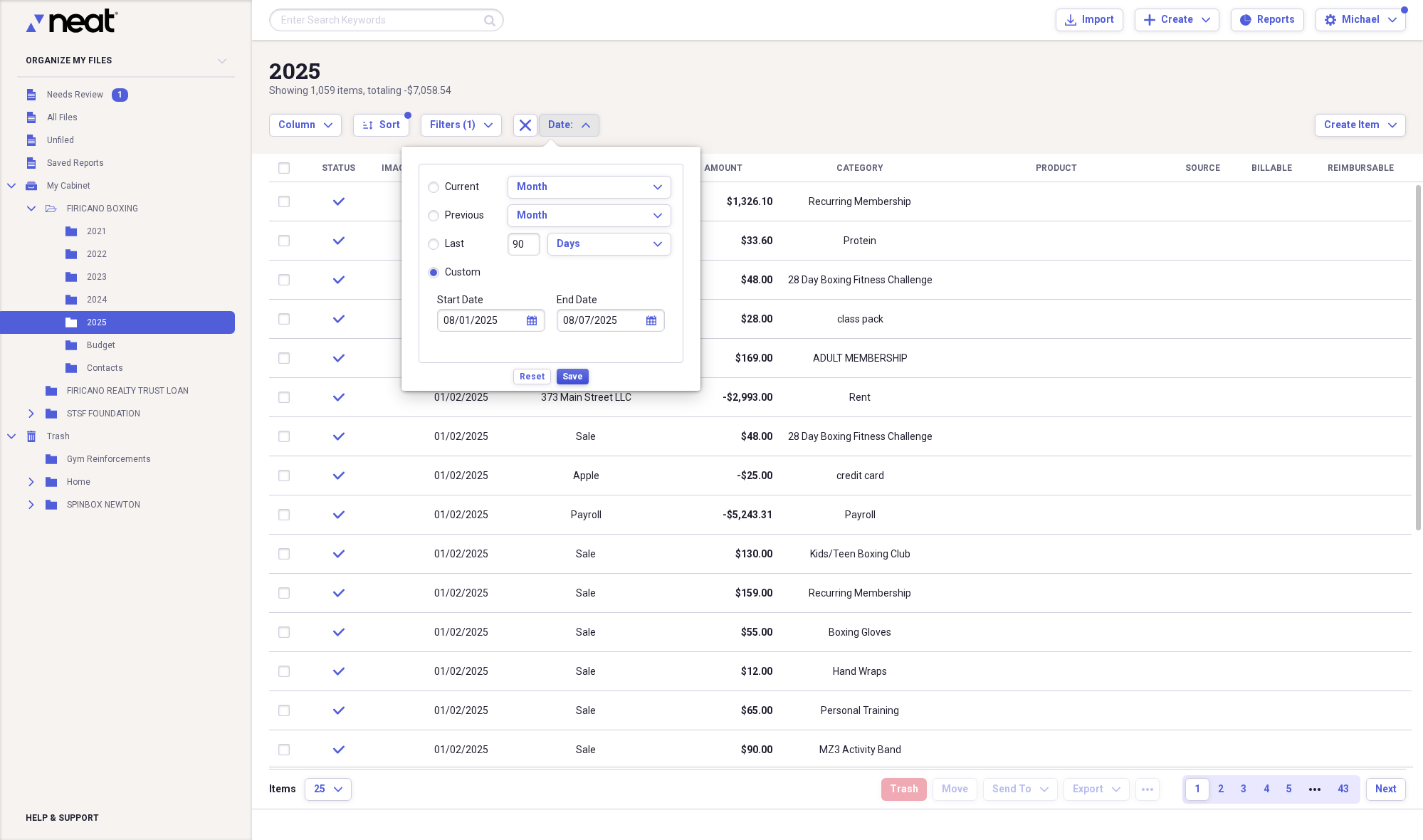 click on "Save" at bounding box center [572, 377] 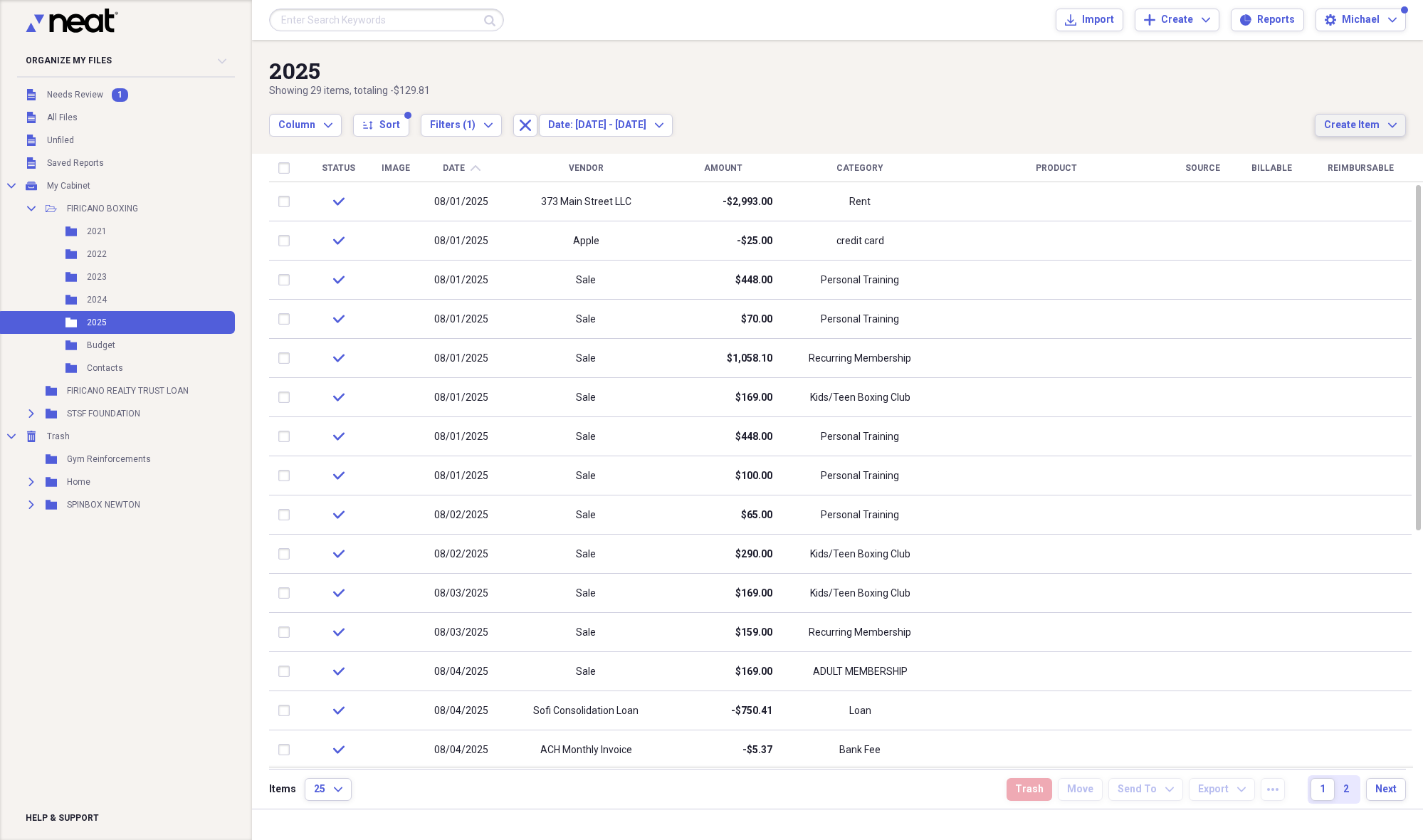 click on "Create Item Expand" at bounding box center [1360, 125] 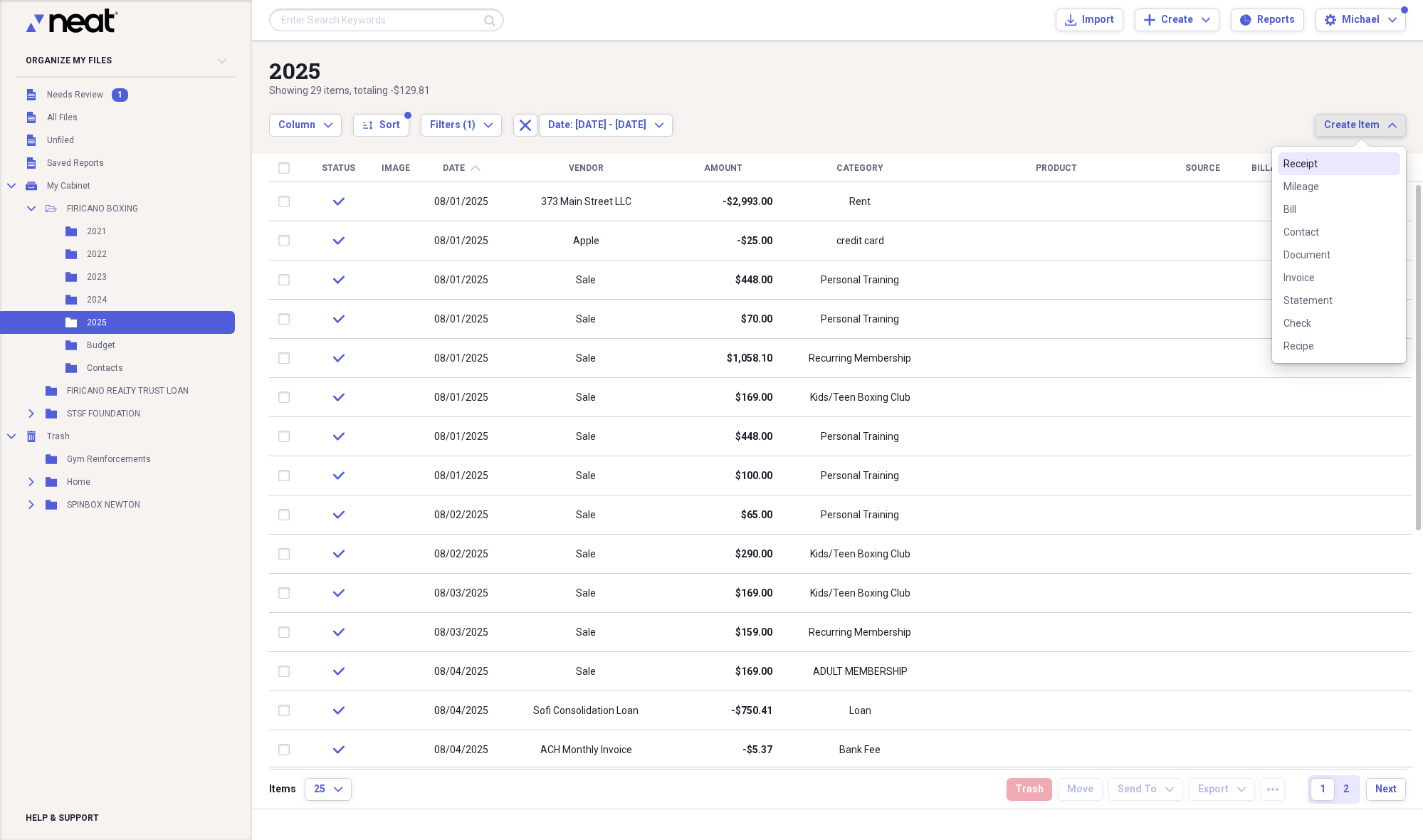 click on "Receipt" at bounding box center [1330, 164] 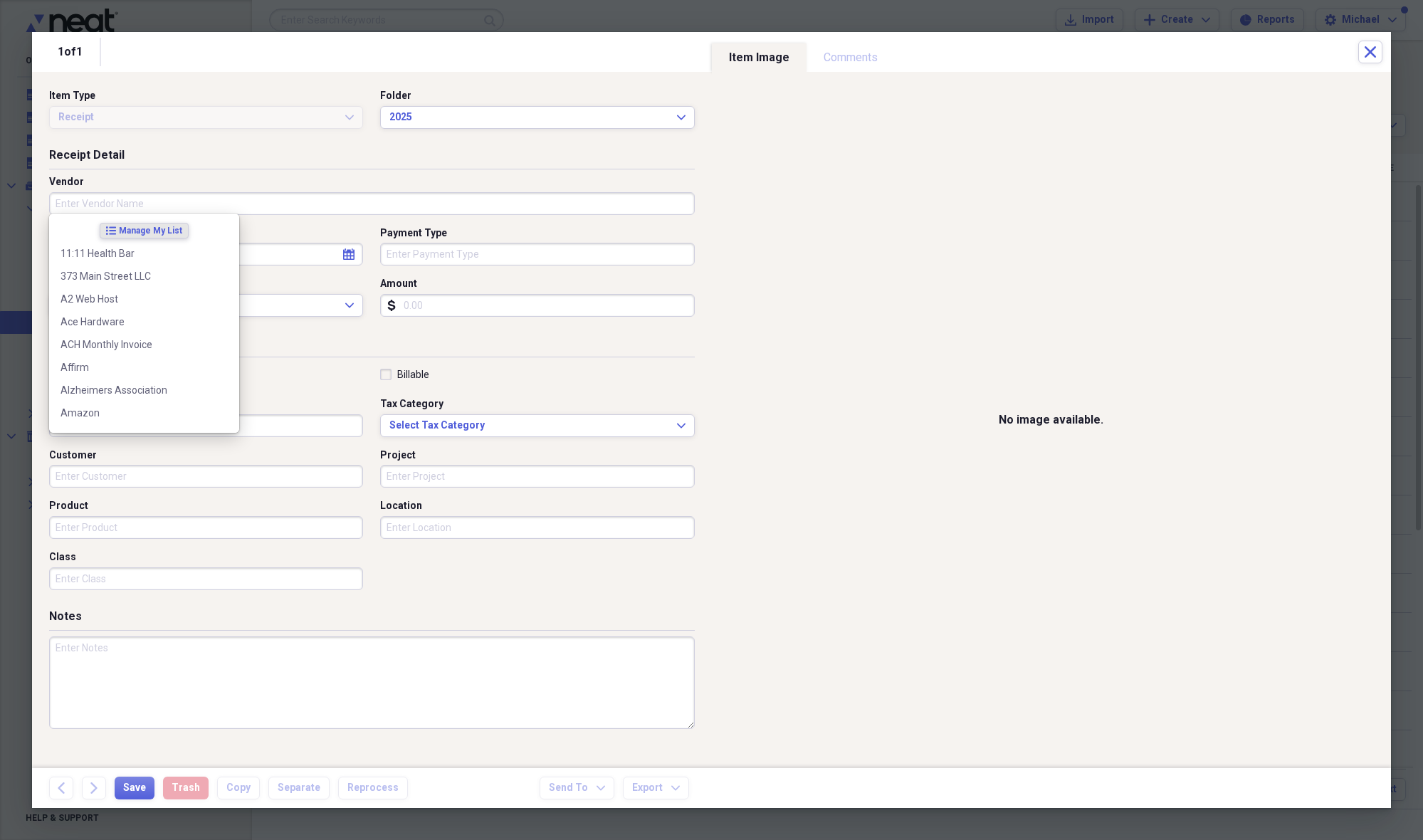 drag, startPoint x: 71, startPoint y: 209, endPoint x: 140, endPoint y: 179, distance: 75.23962 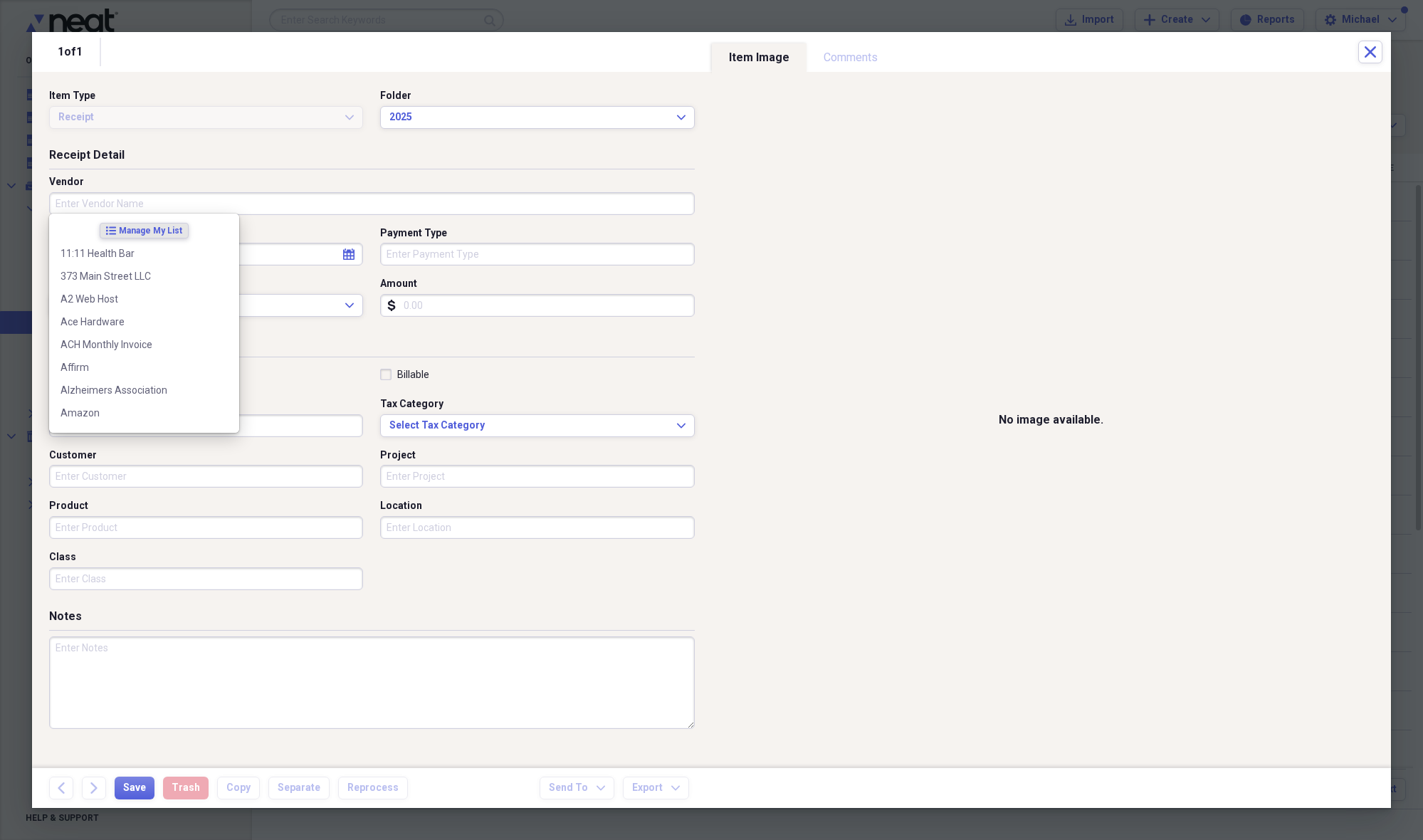 click on "Vendor" at bounding box center (372, 204) 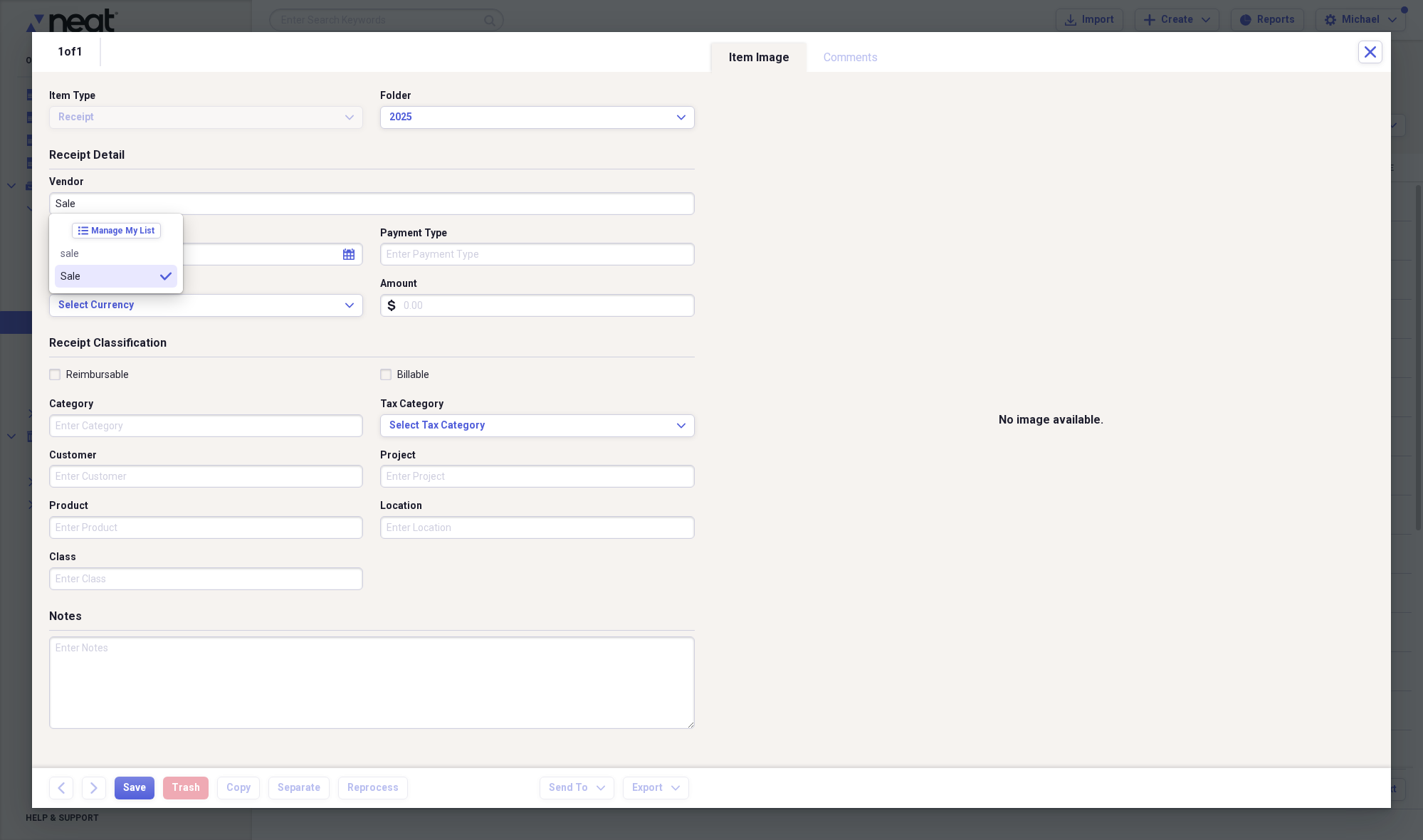 type on "Sale" 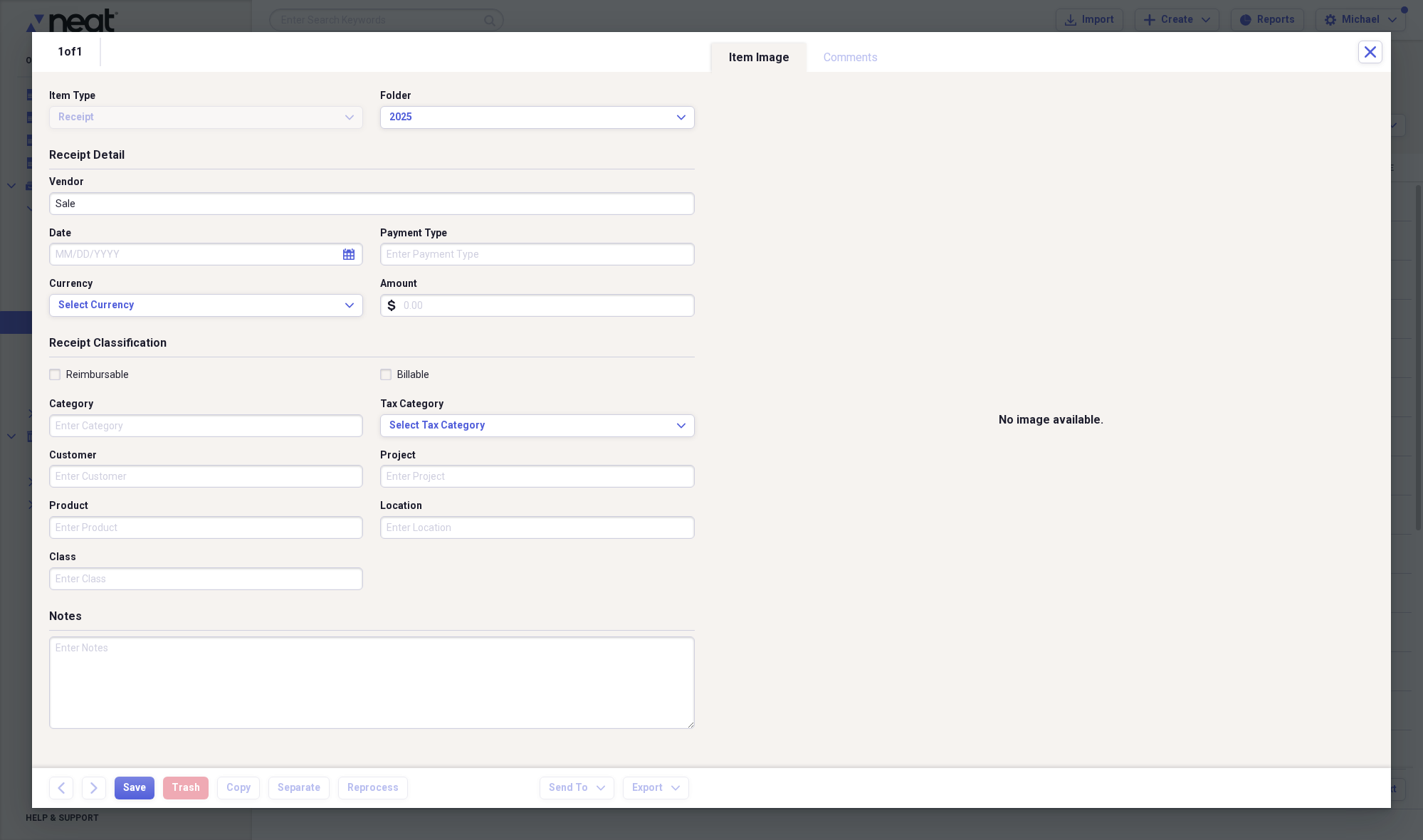 click on "Date" at bounding box center (206, 254) 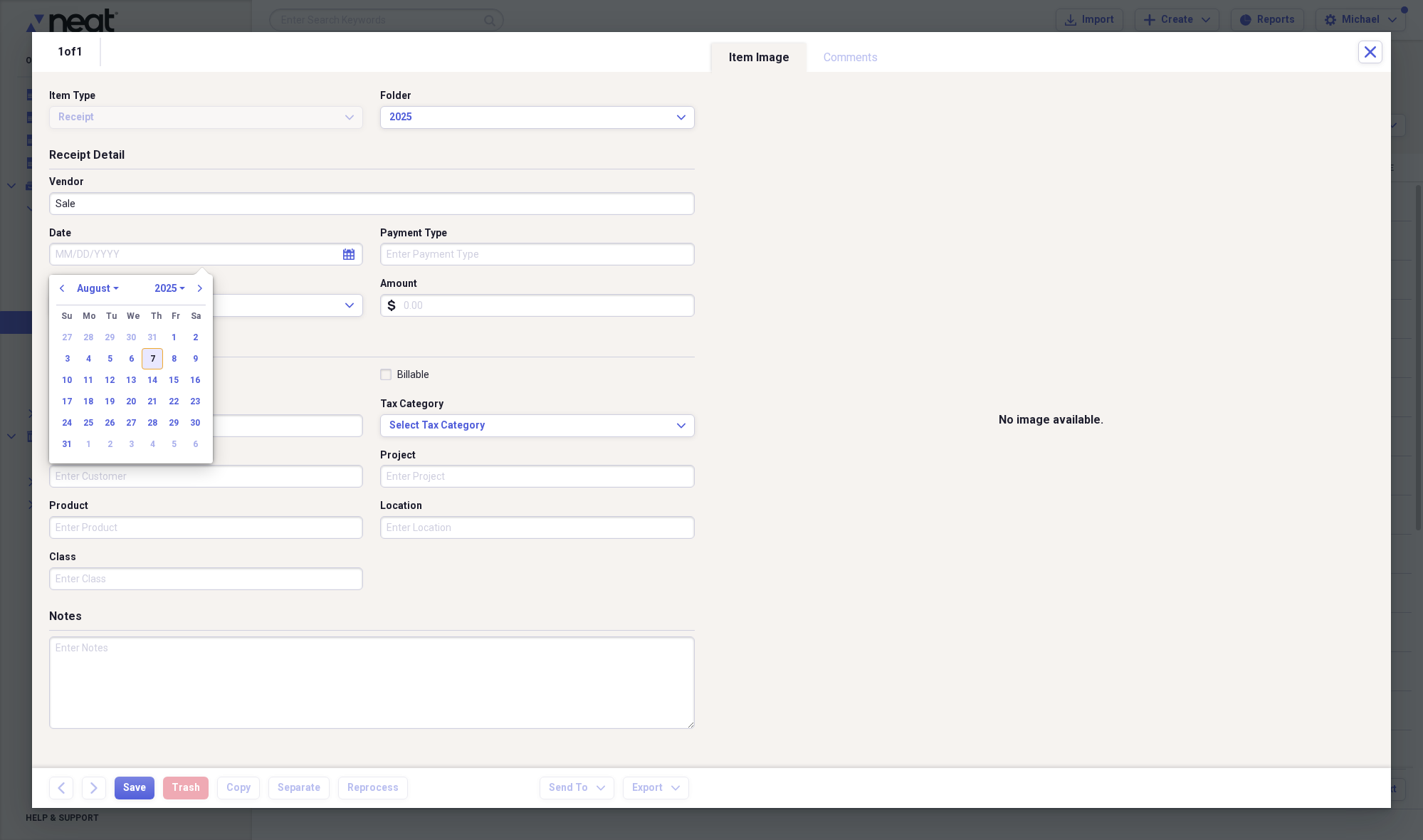 click on "7" at bounding box center [152, 359] 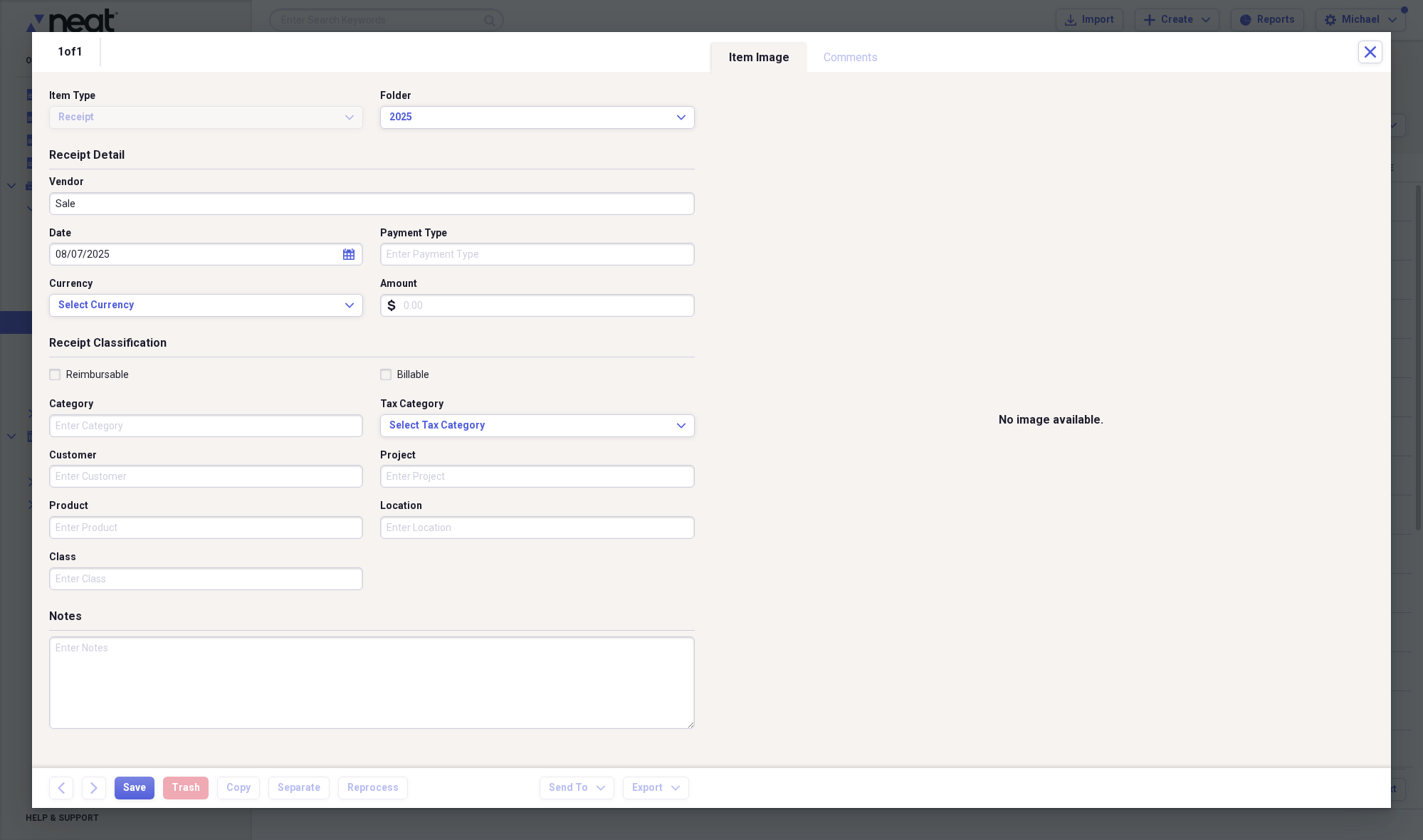 click on "Payment Type" at bounding box center (537, 254) 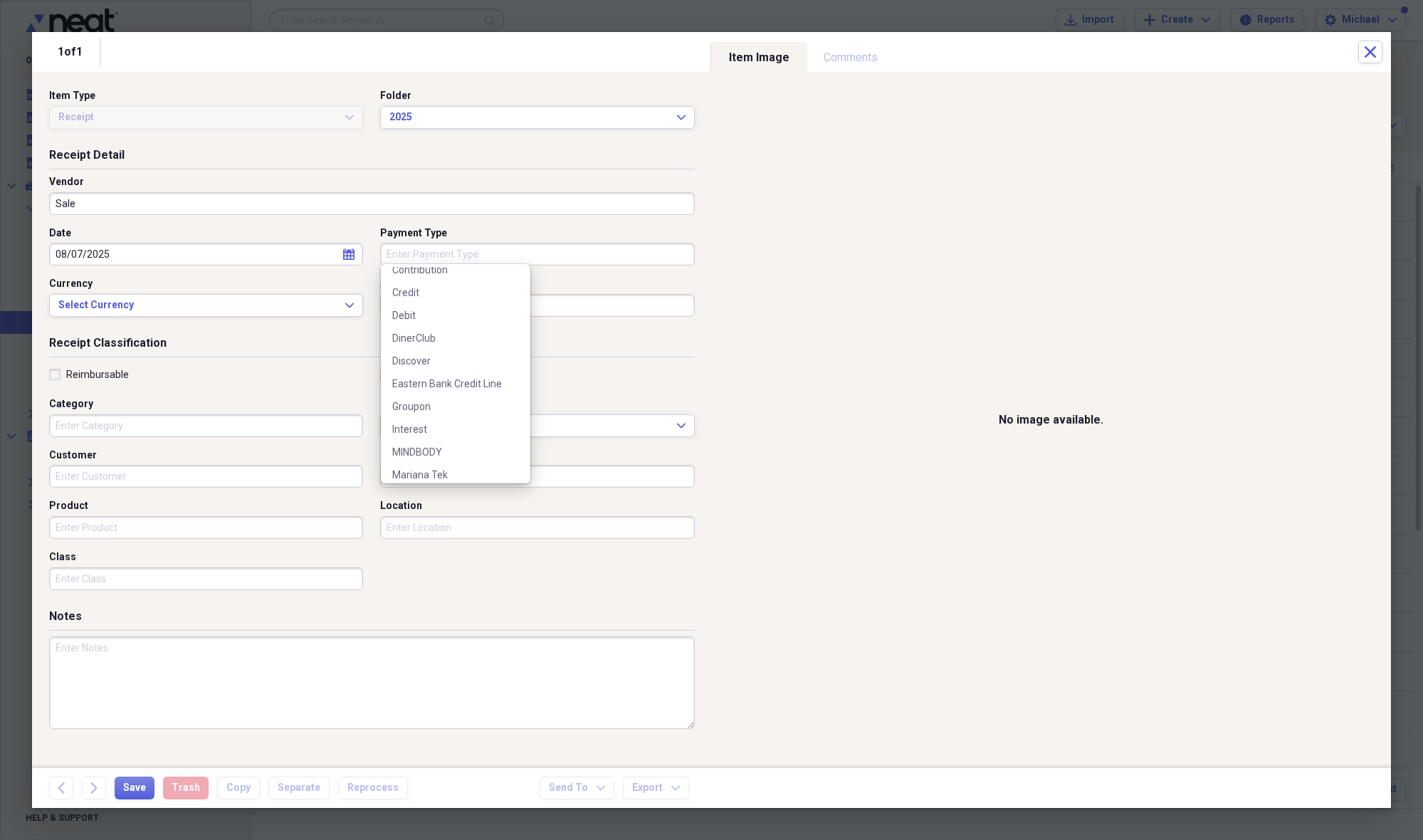 scroll, scrollTop: 140, scrollLeft: 0, axis: vertical 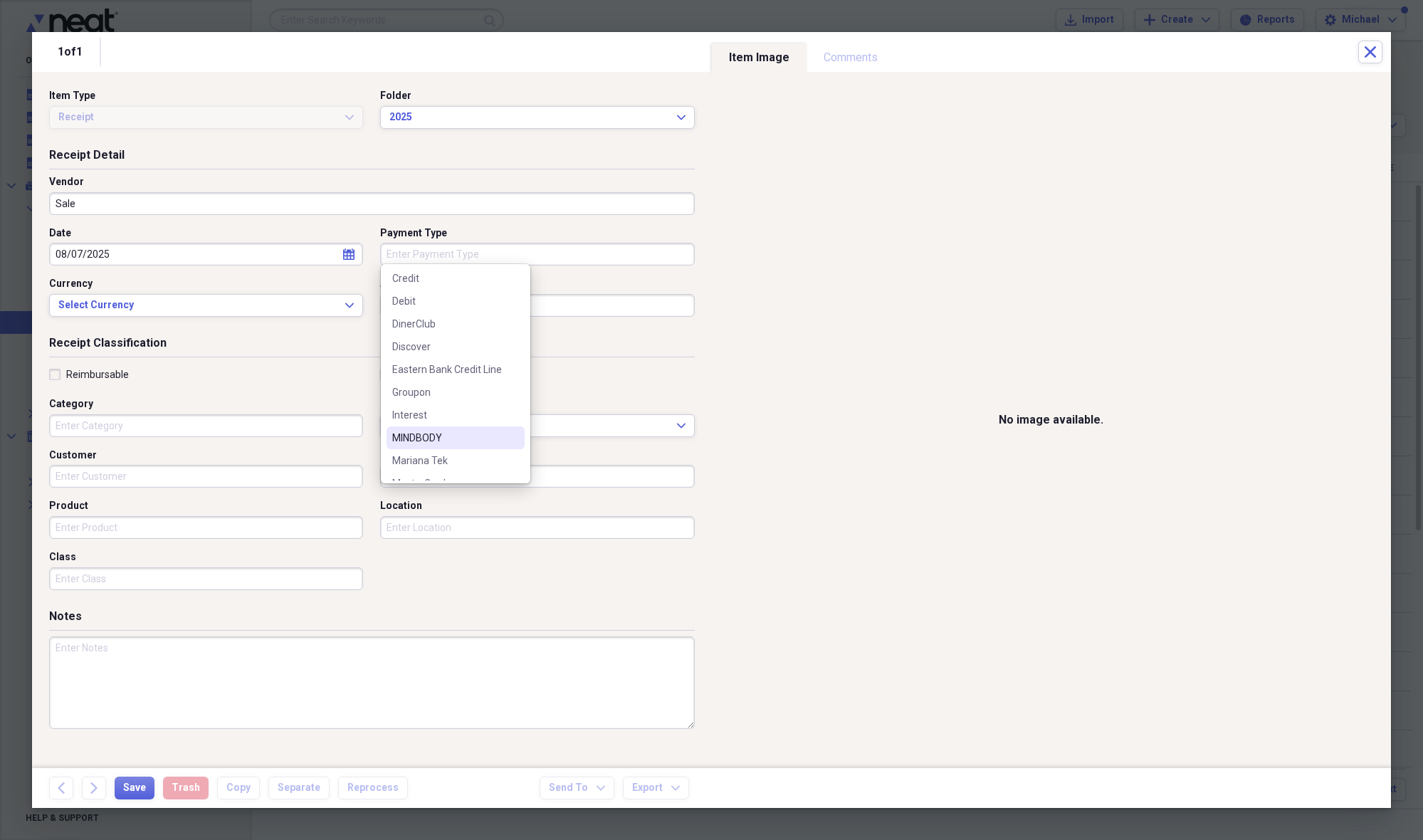 click on "MINDBODY" at bounding box center (447, 438) 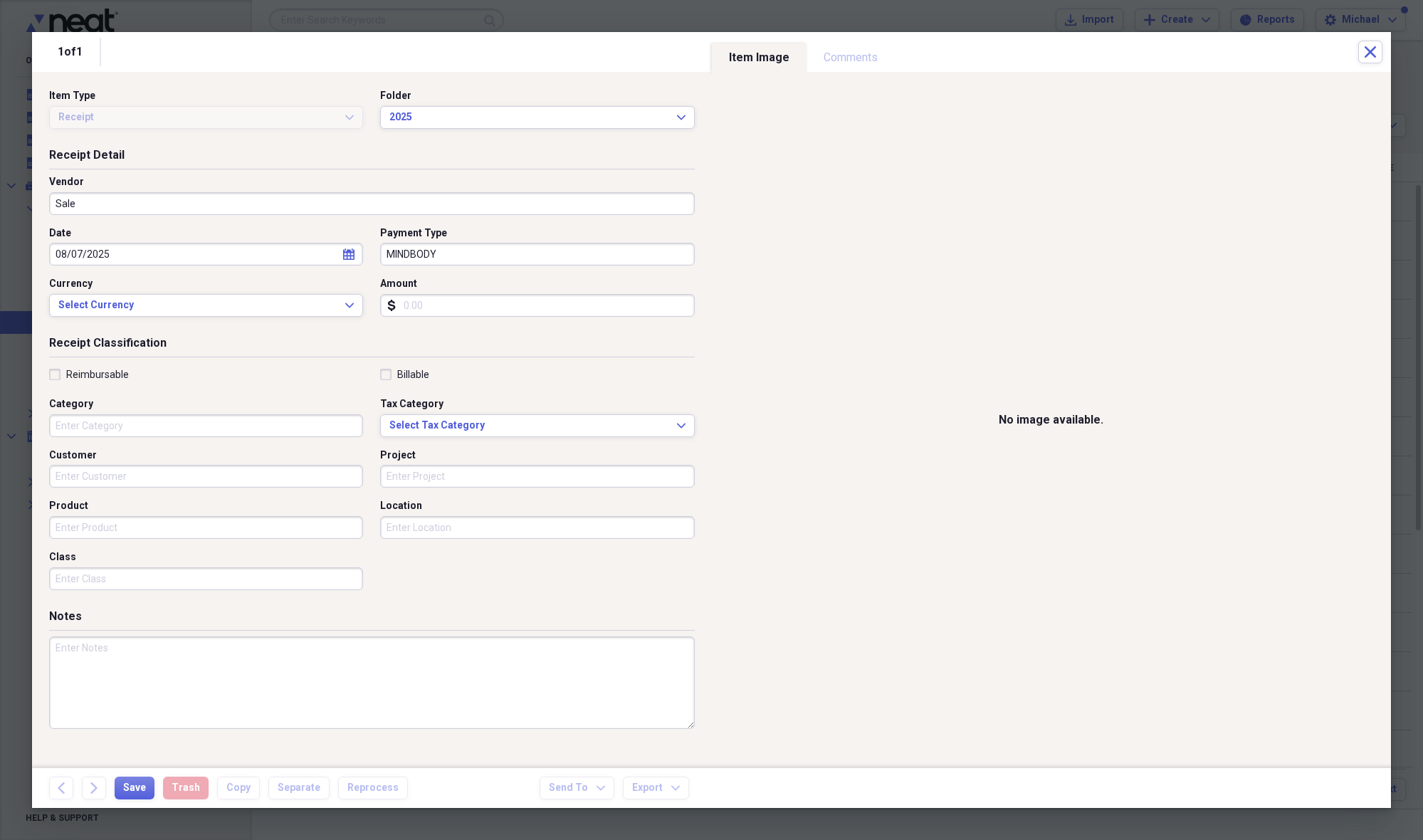 click on "Amount" at bounding box center (537, 305) 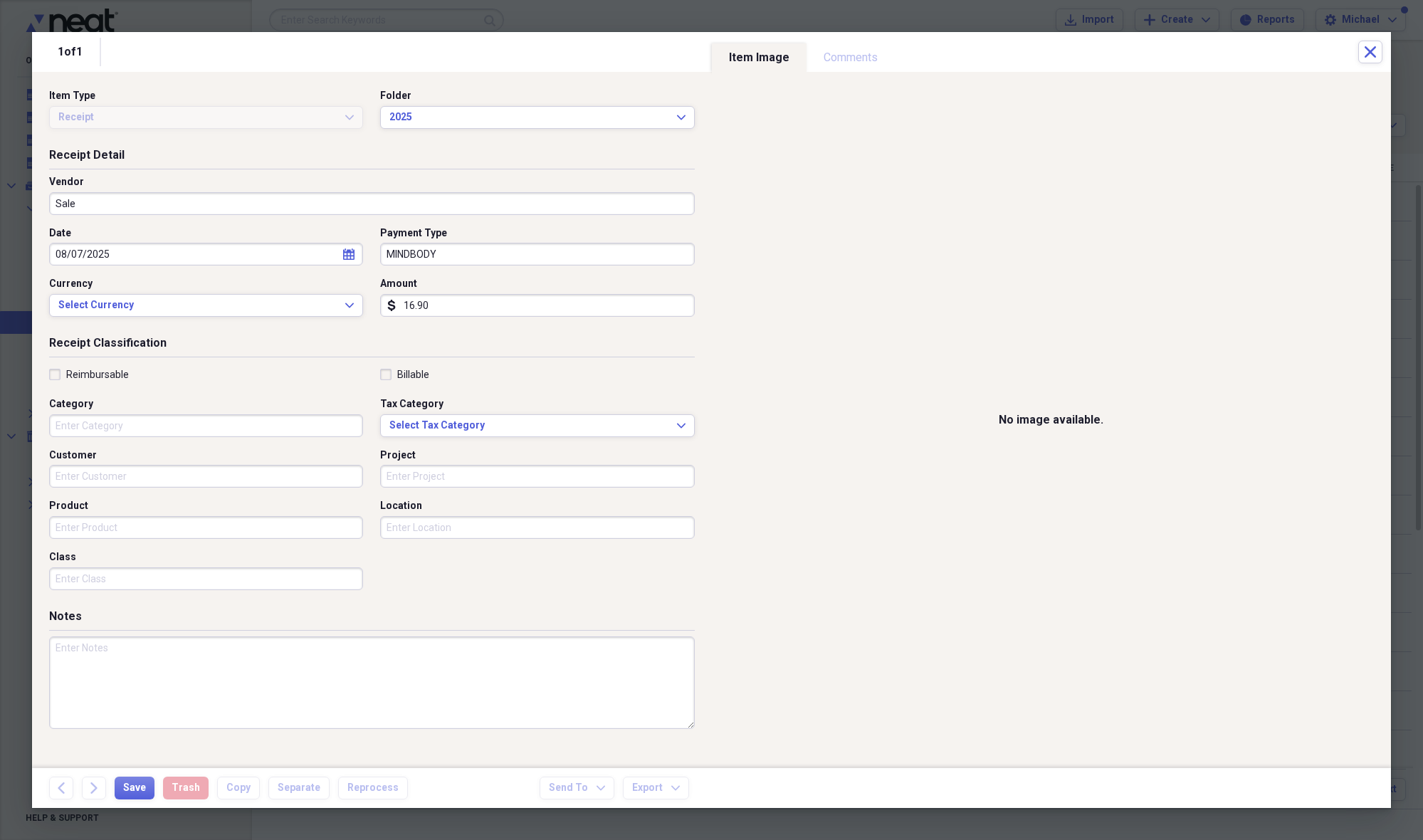 type on "169.00" 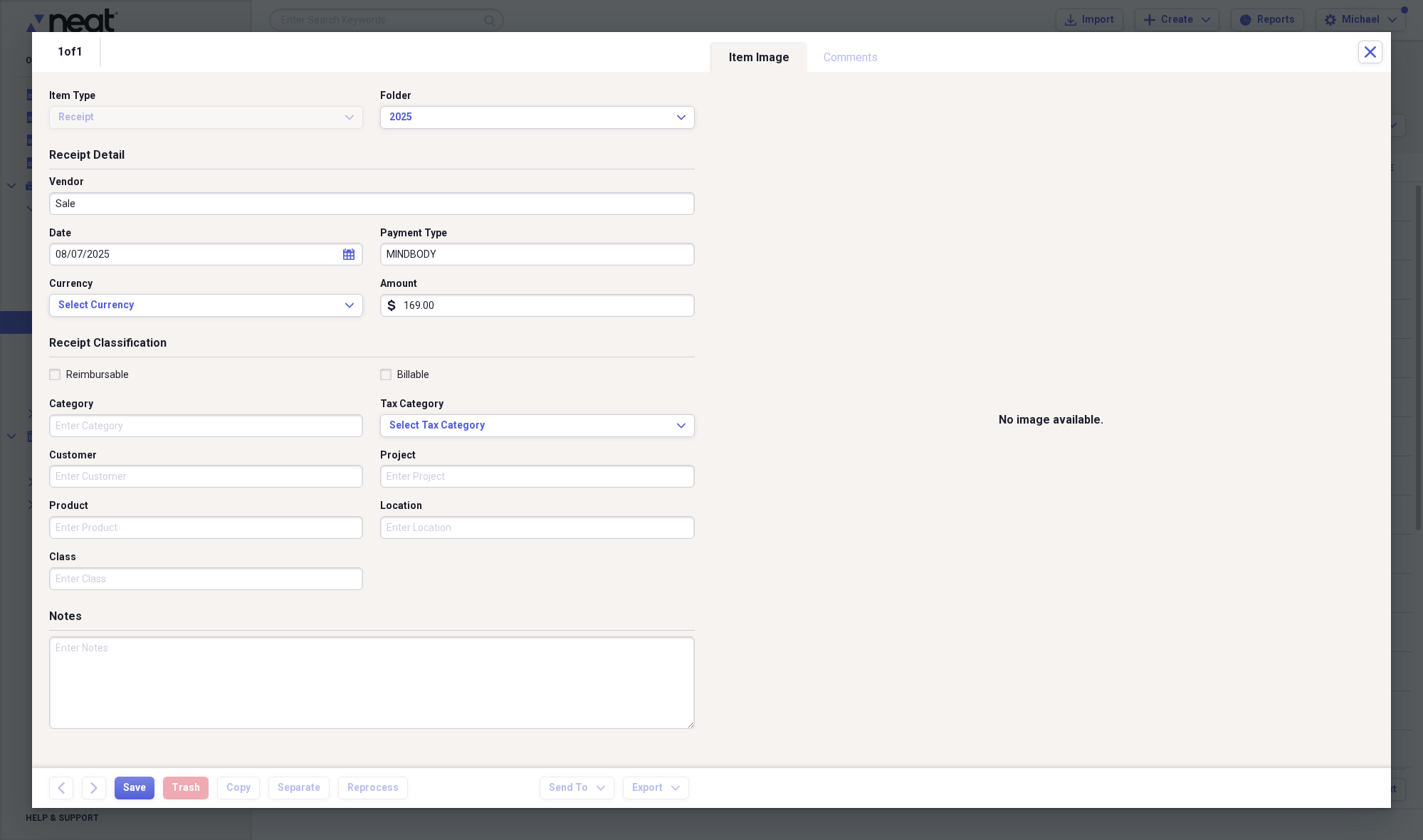 click on "Category" at bounding box center (206, 426) 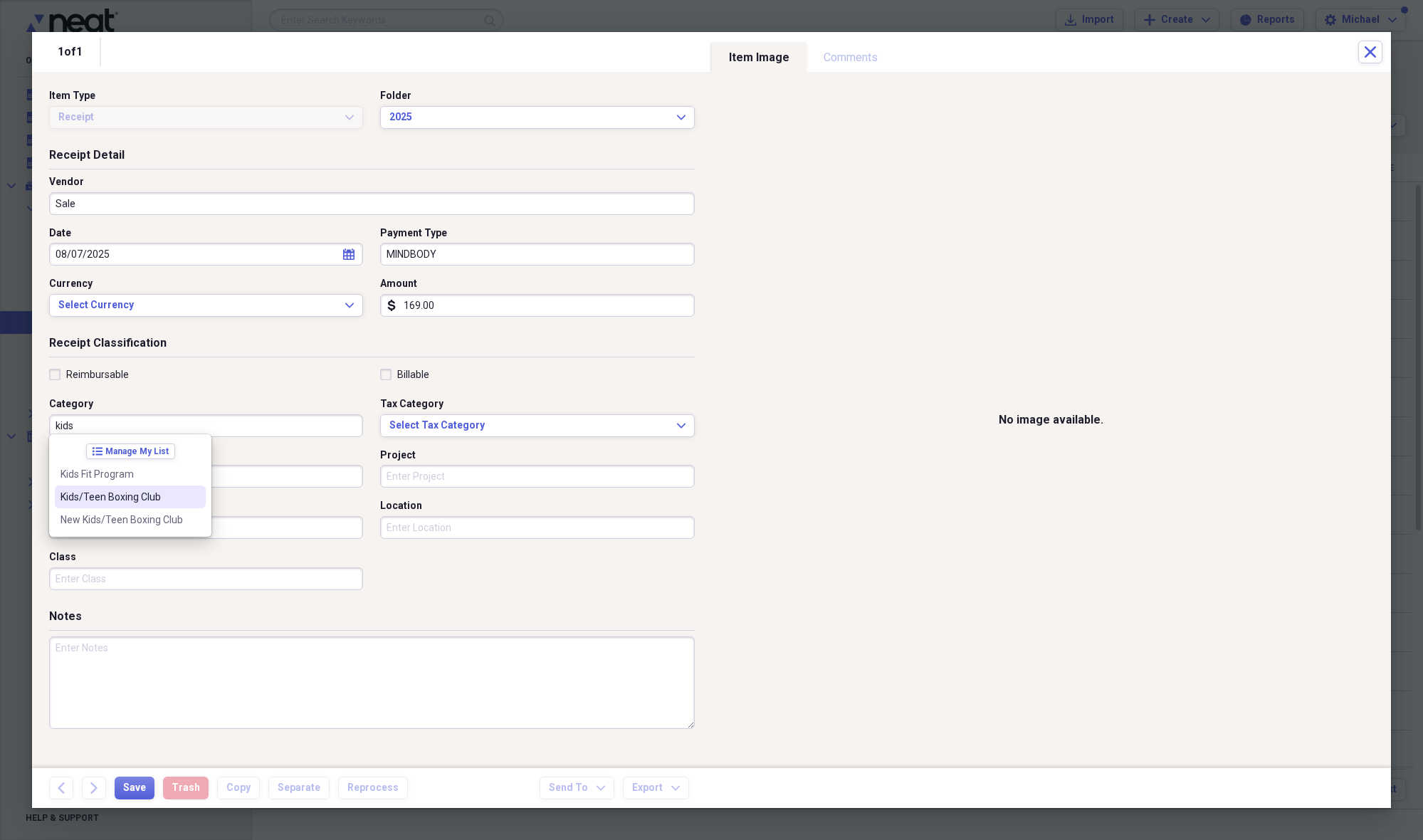 click on "Kids/Teen Boxing Club" at bounding box center [122, 497] 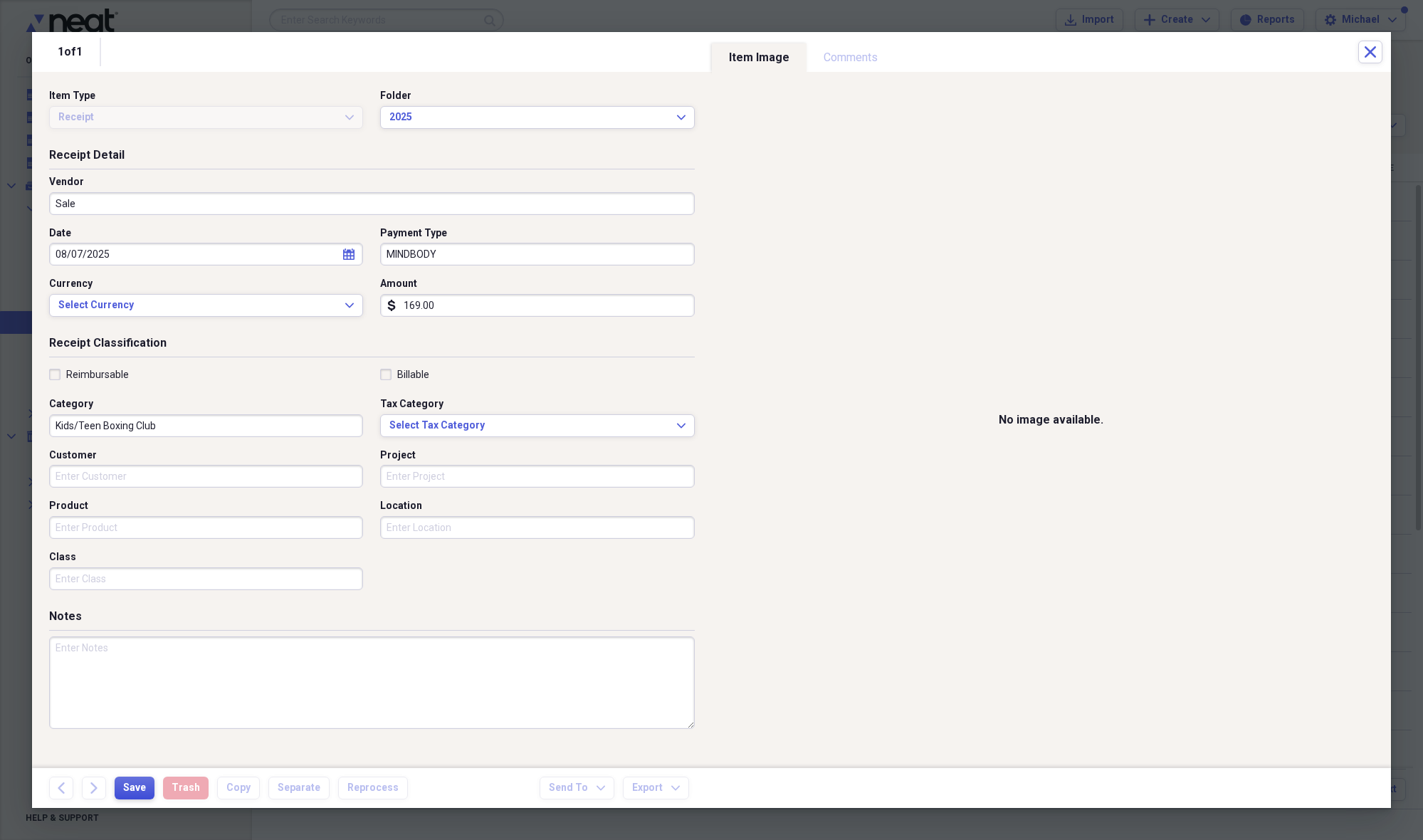 click on "Save" at bounding box center [135, 788] 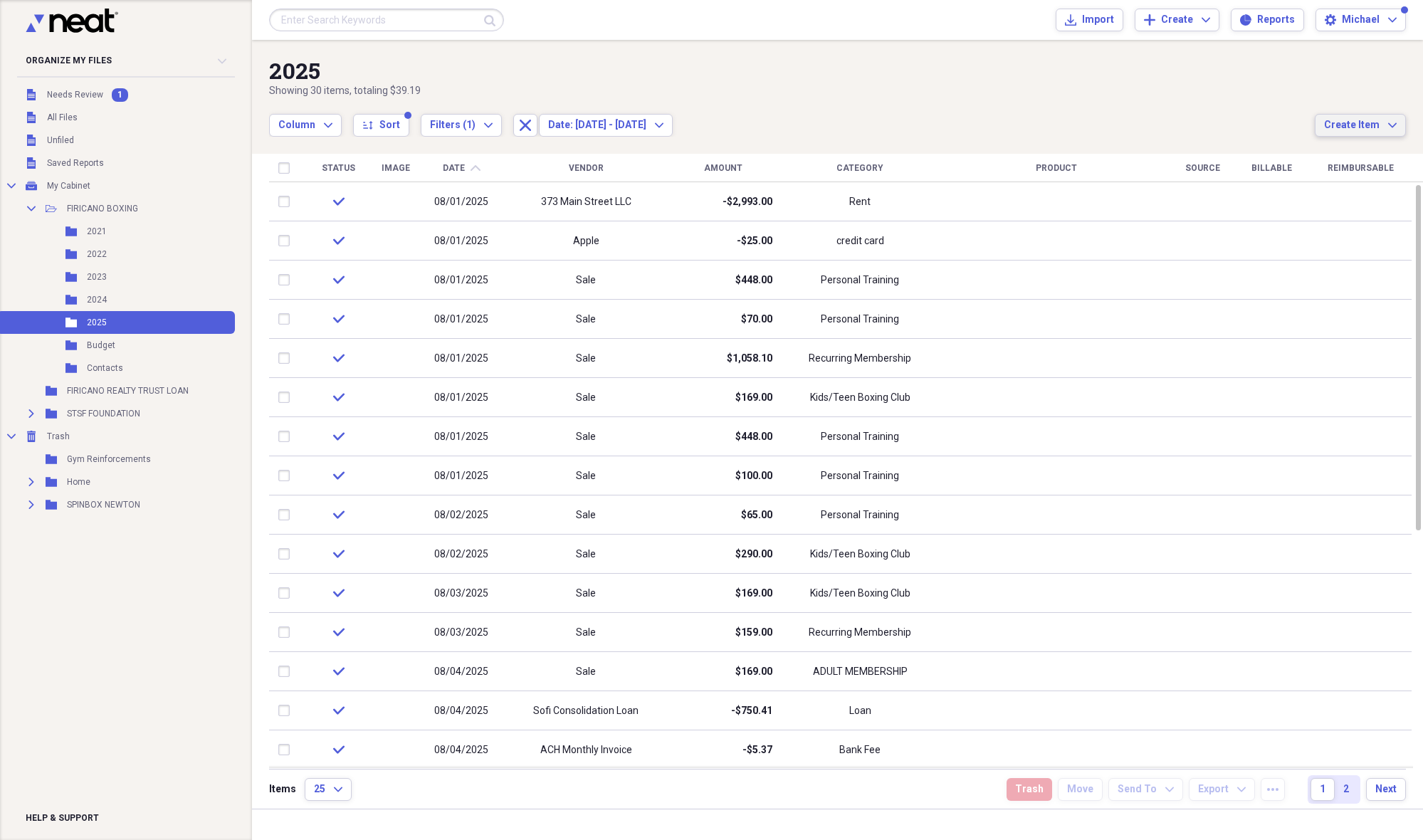click on "Expand" 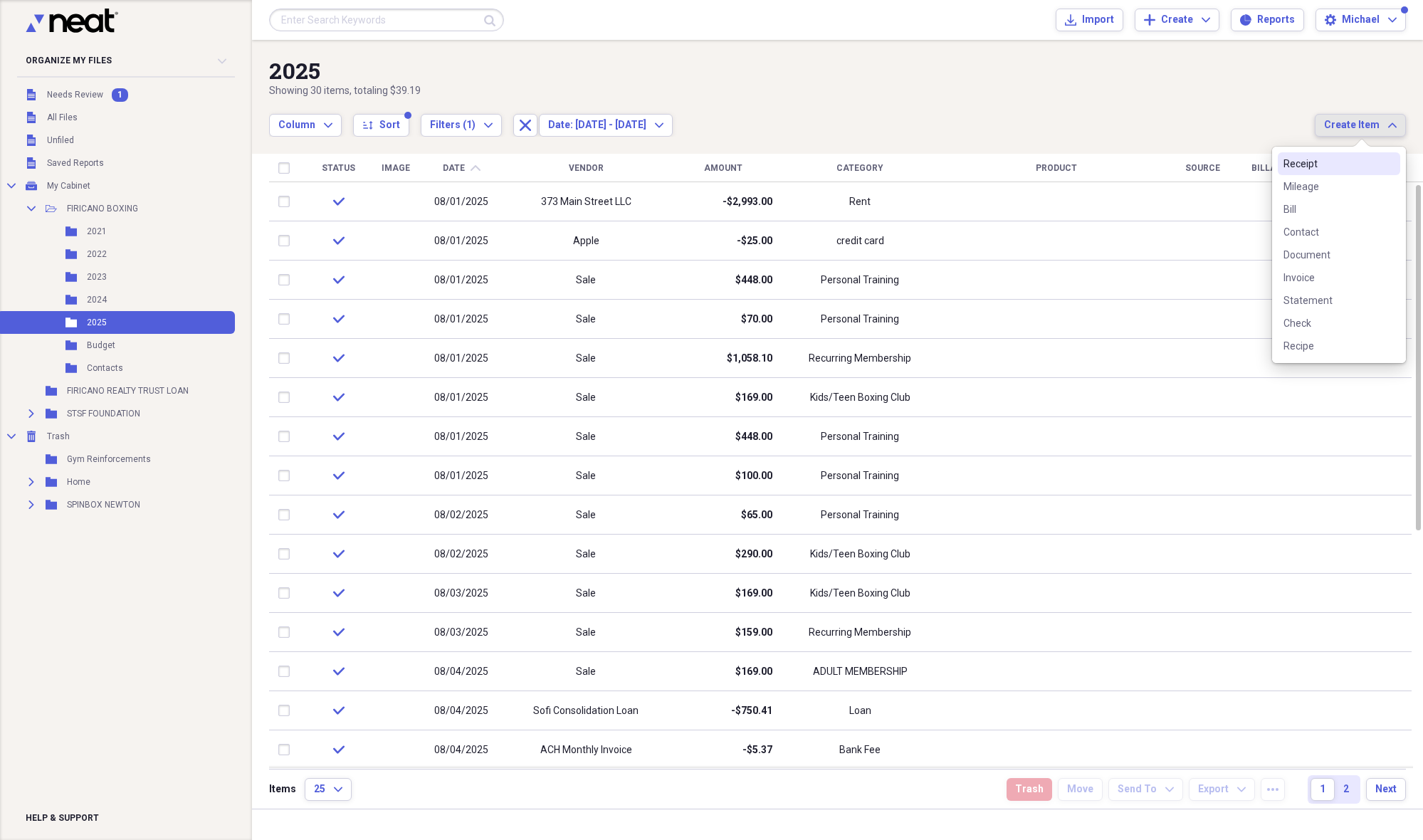 click on "Receipt" at bounding box center [1330, 164] 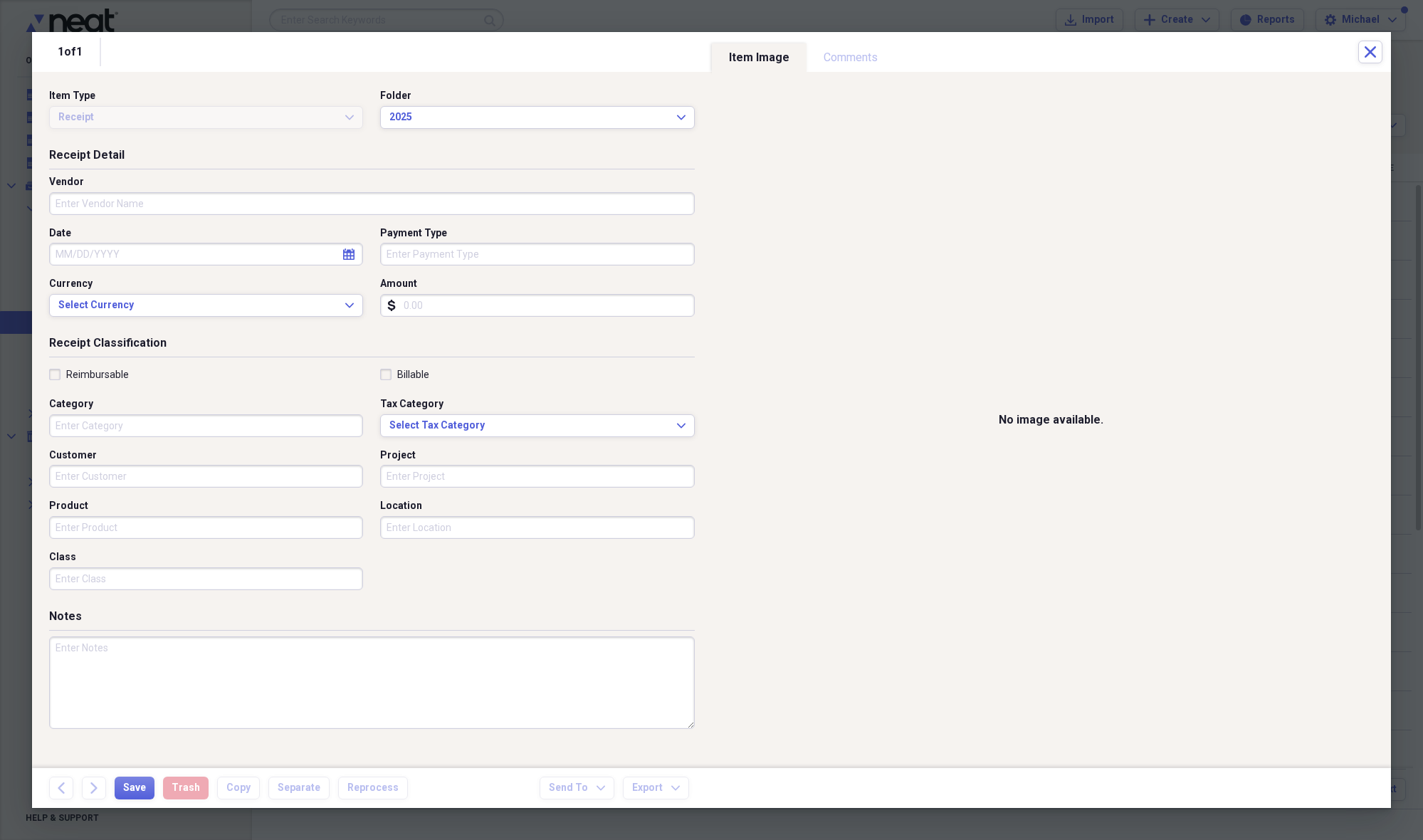 drag, startPoint x: 103, startPoint y: 207, endPoint x: 226, endPoint y: 160, distance: 131.6738 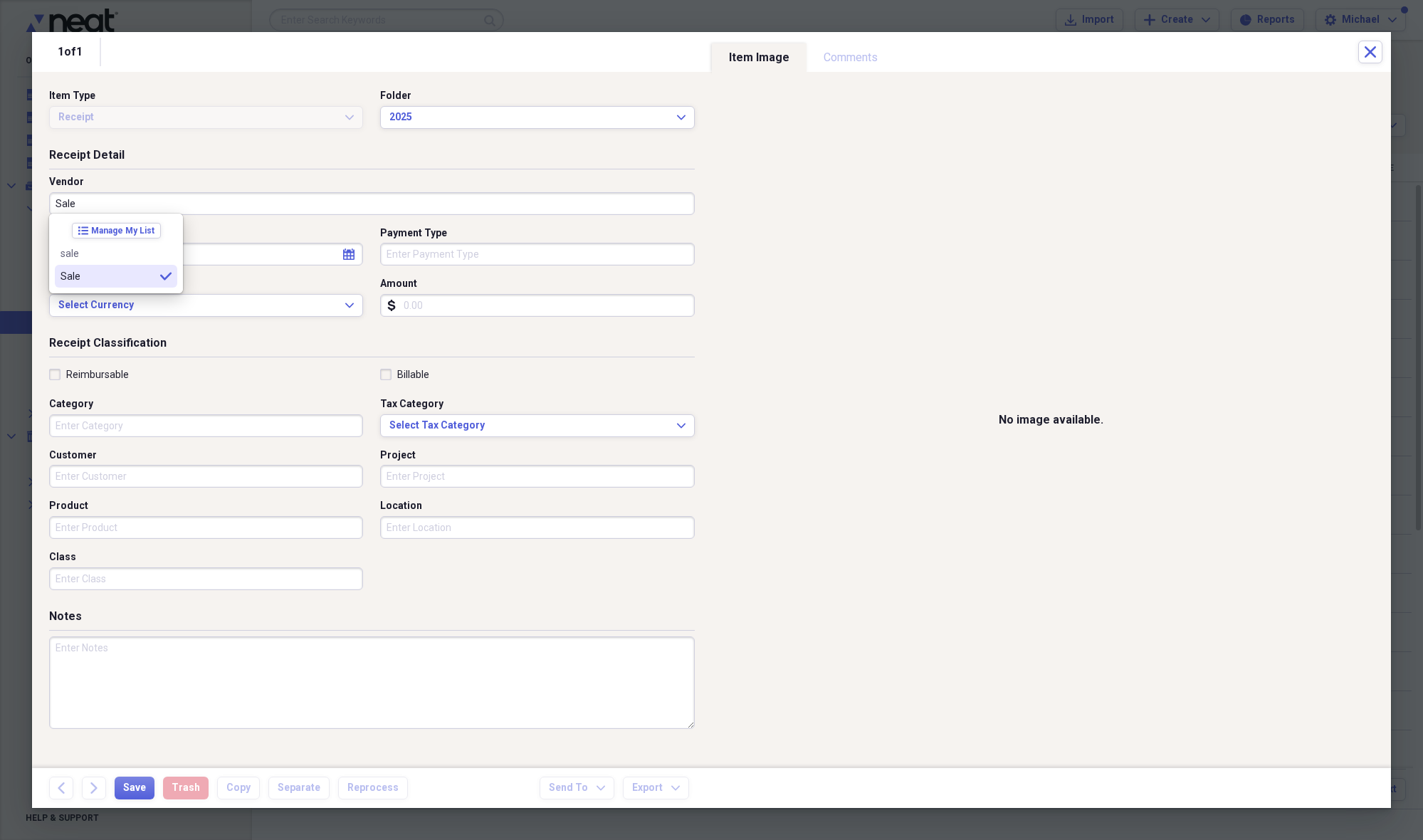 type on "Sale" 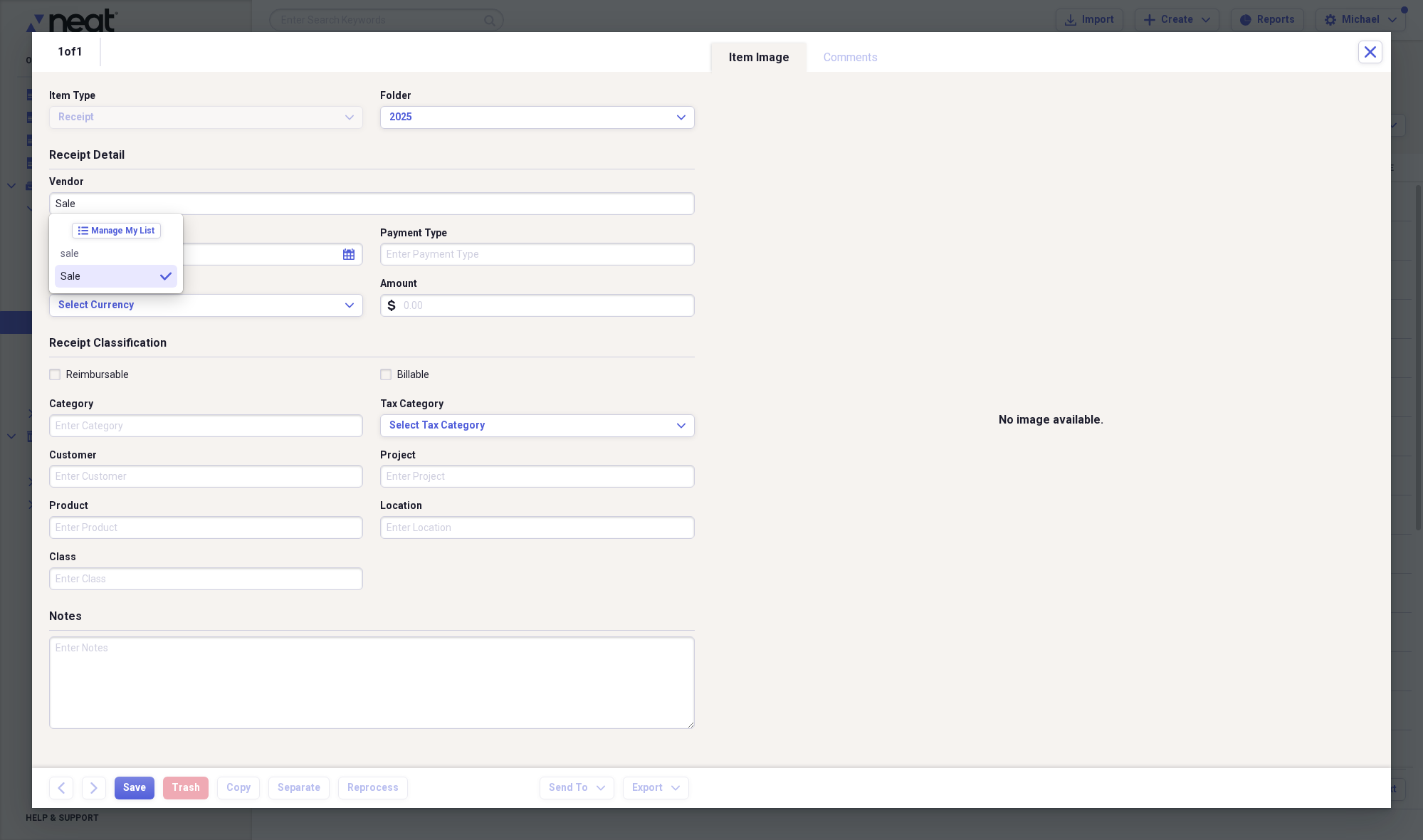 drag, startPoint x: 129, startPoint y: 280, endPoint x: 135, endPoint y: 273, distance: 9.2195445 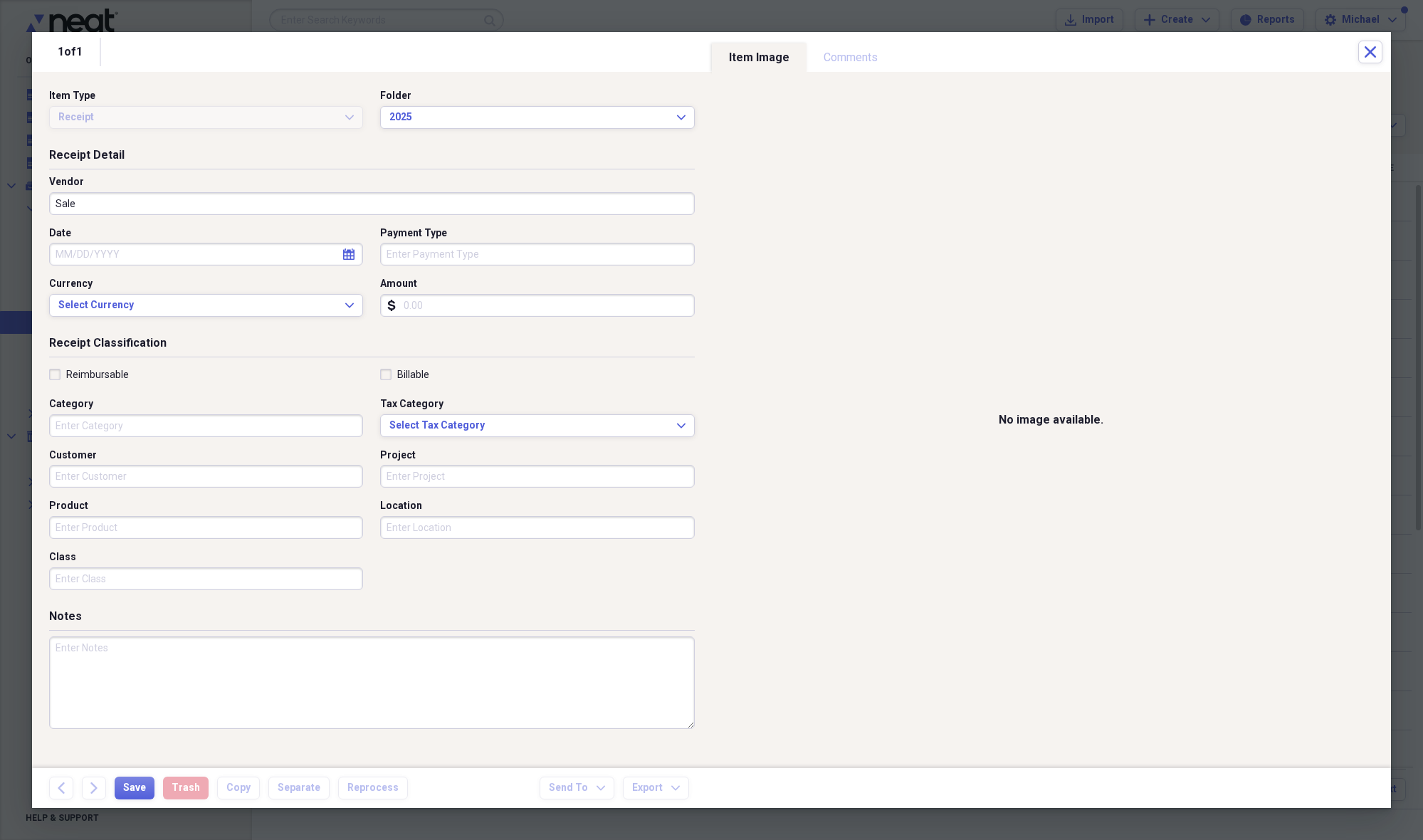 click on "Date" at bounding box center [206, 254] 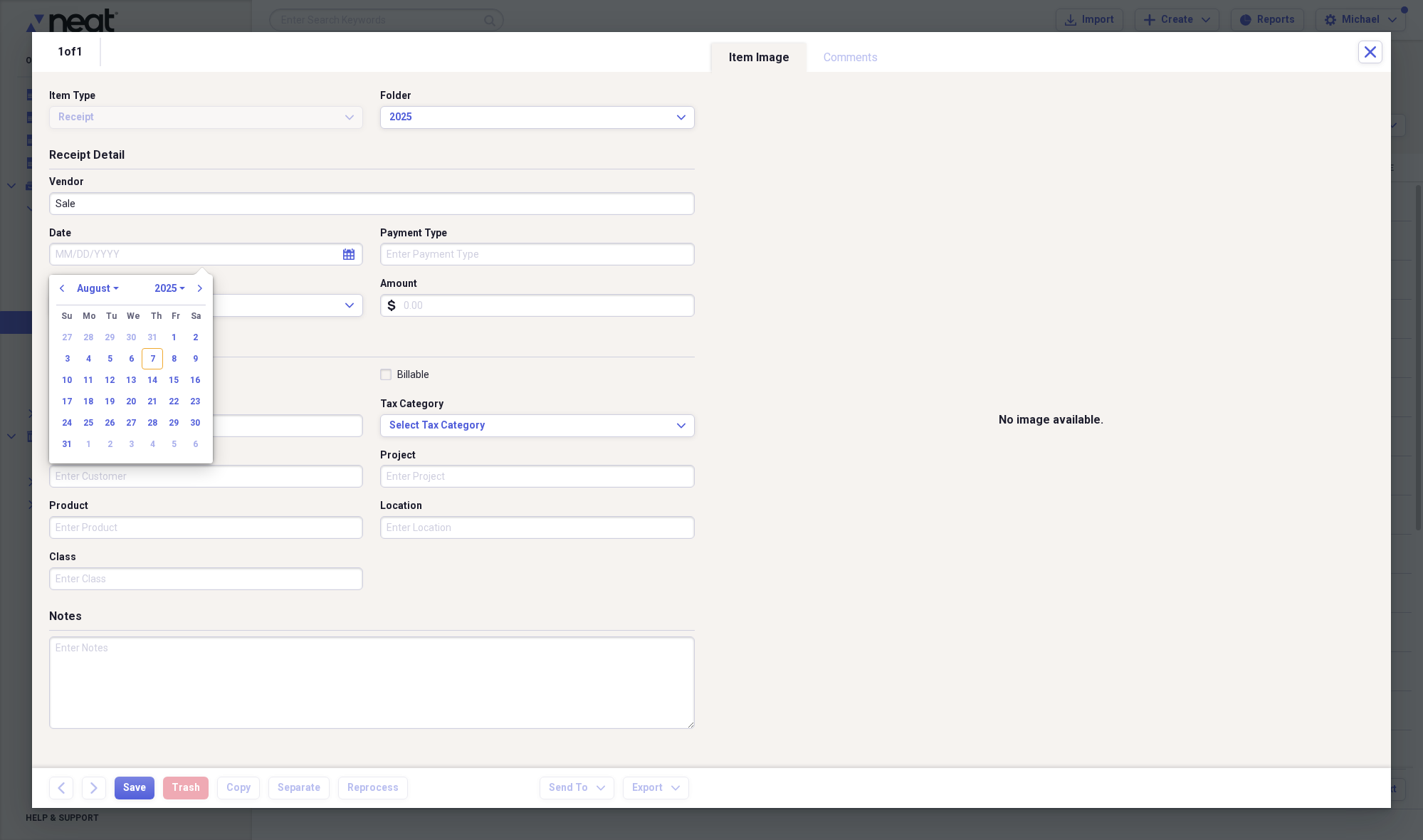drag, startPoint x: 152, startPoint y: 362, endPoint x: 187, endPoint y: 326, distance: 50.20956 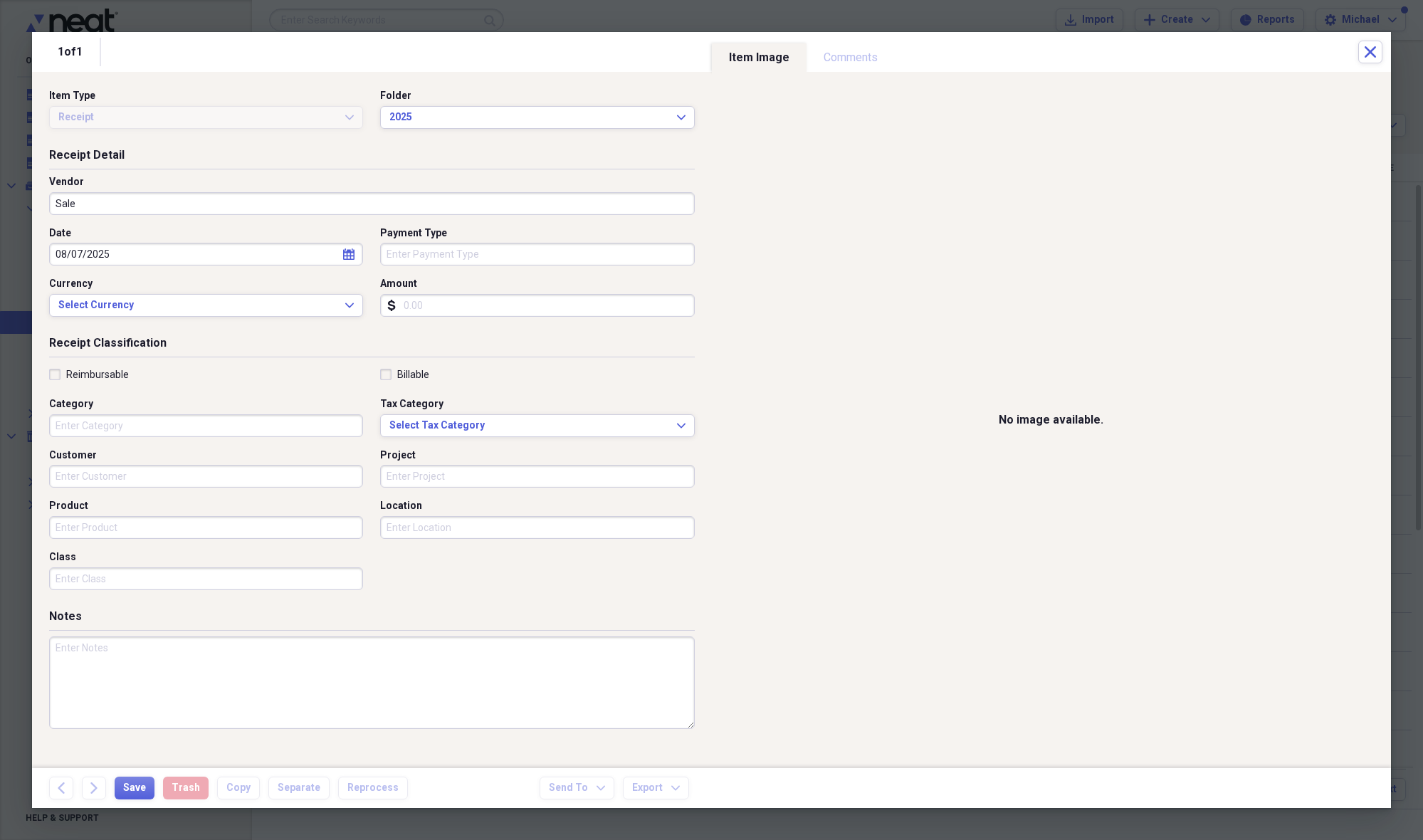 drag, startPoint x: 417, startPoint y: 253, endPoint x: 417, endPoint y: 262, distance: 9 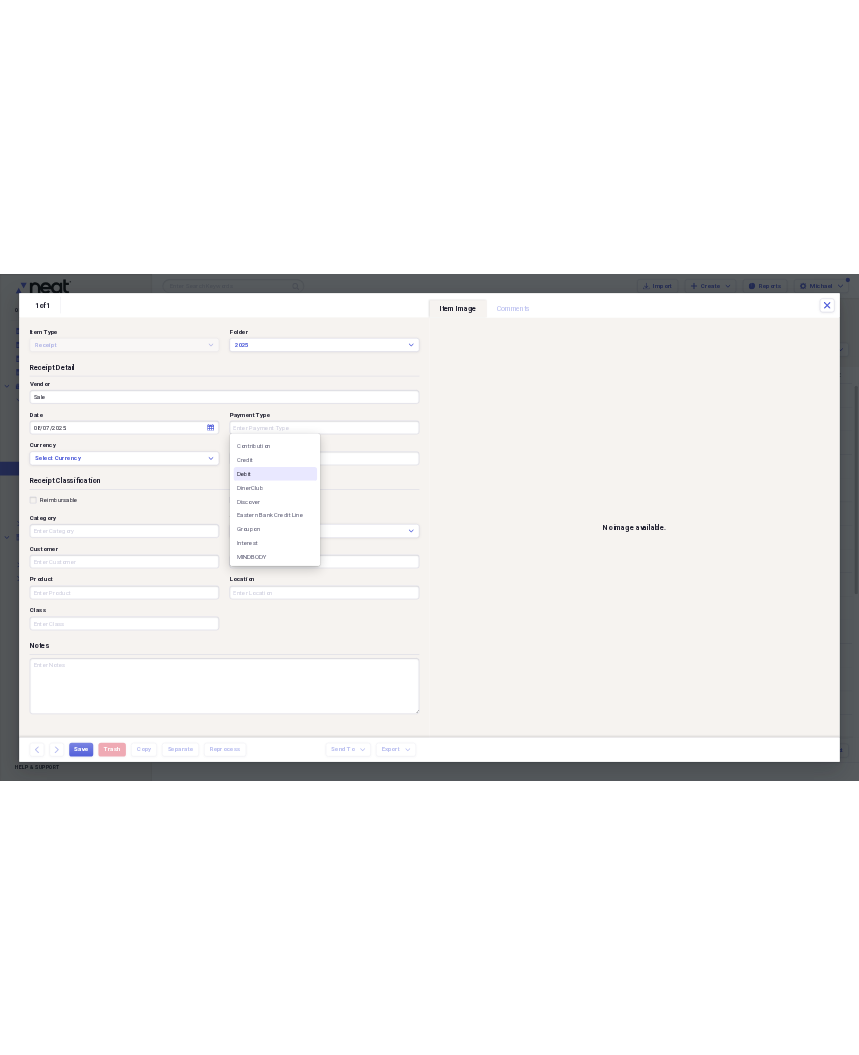 scroll, scrollTop: 164, scrollLeft: 0, axis: vertical 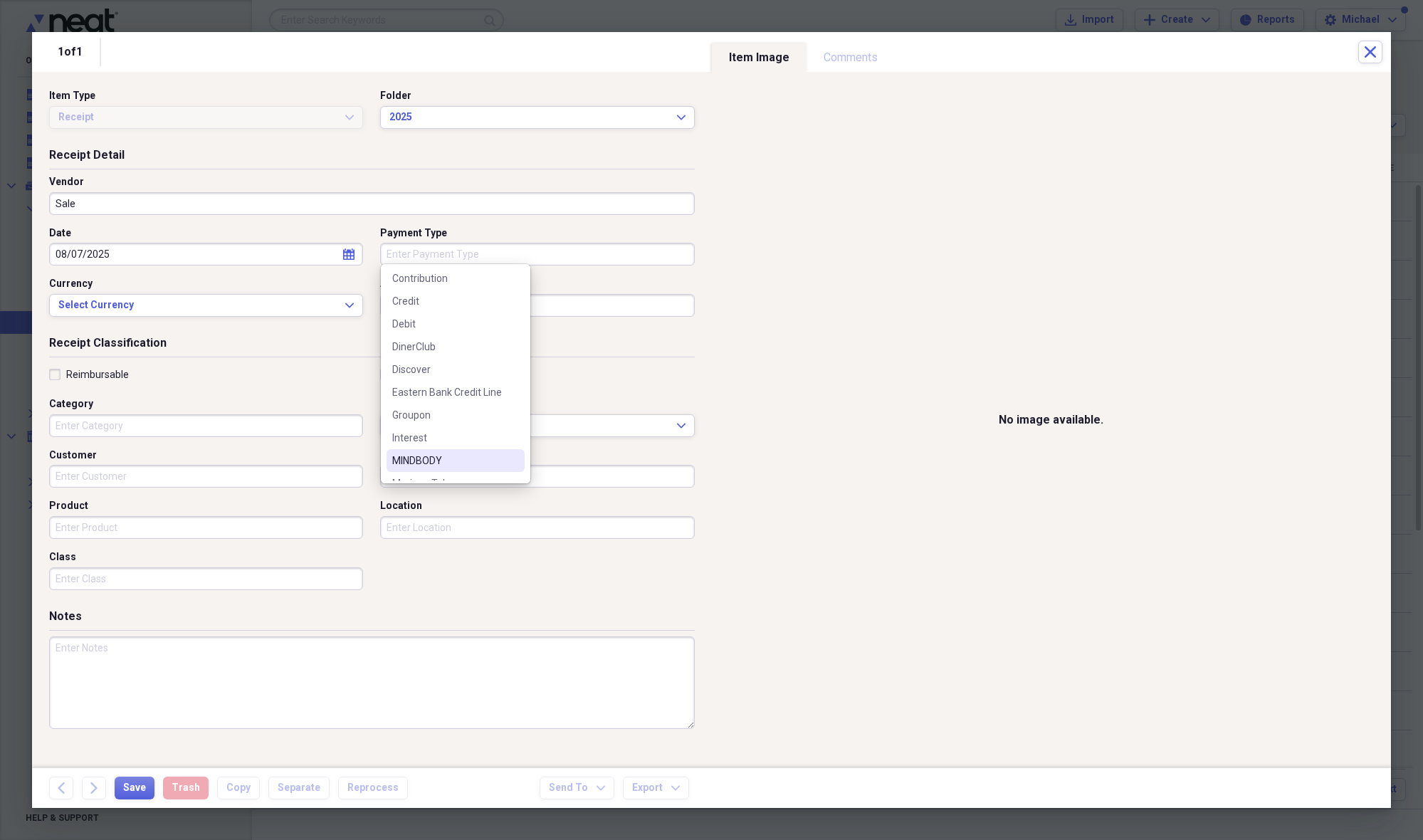 drag, startPoint x: 421, startPoint y: 456, endPoint x: 416, endPoint y: 408, distance: 48.259714 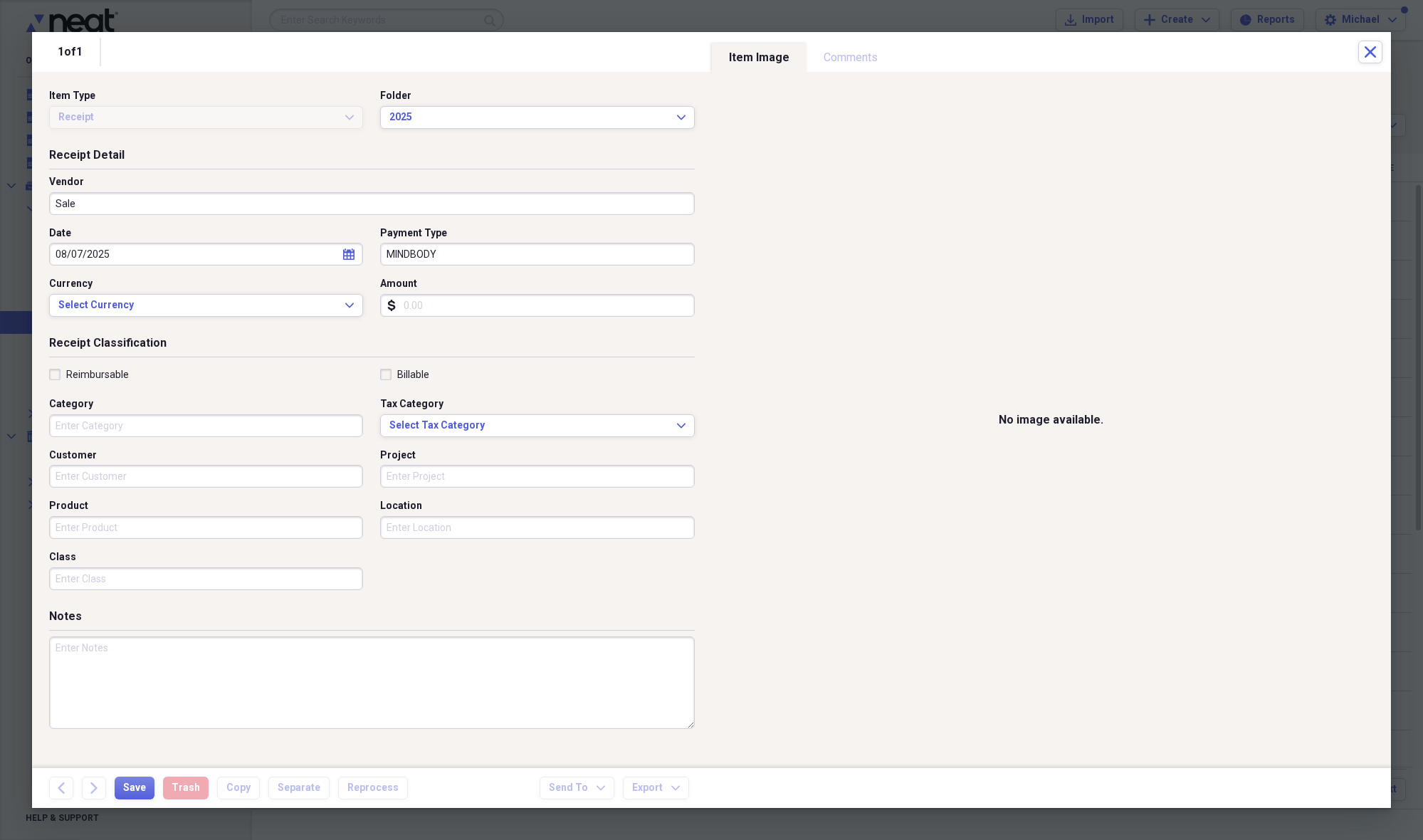 drag, startPoint x: 412, startPoint y: 298, endPoint x: 426, endPoint y: 317, distance: 23.6008 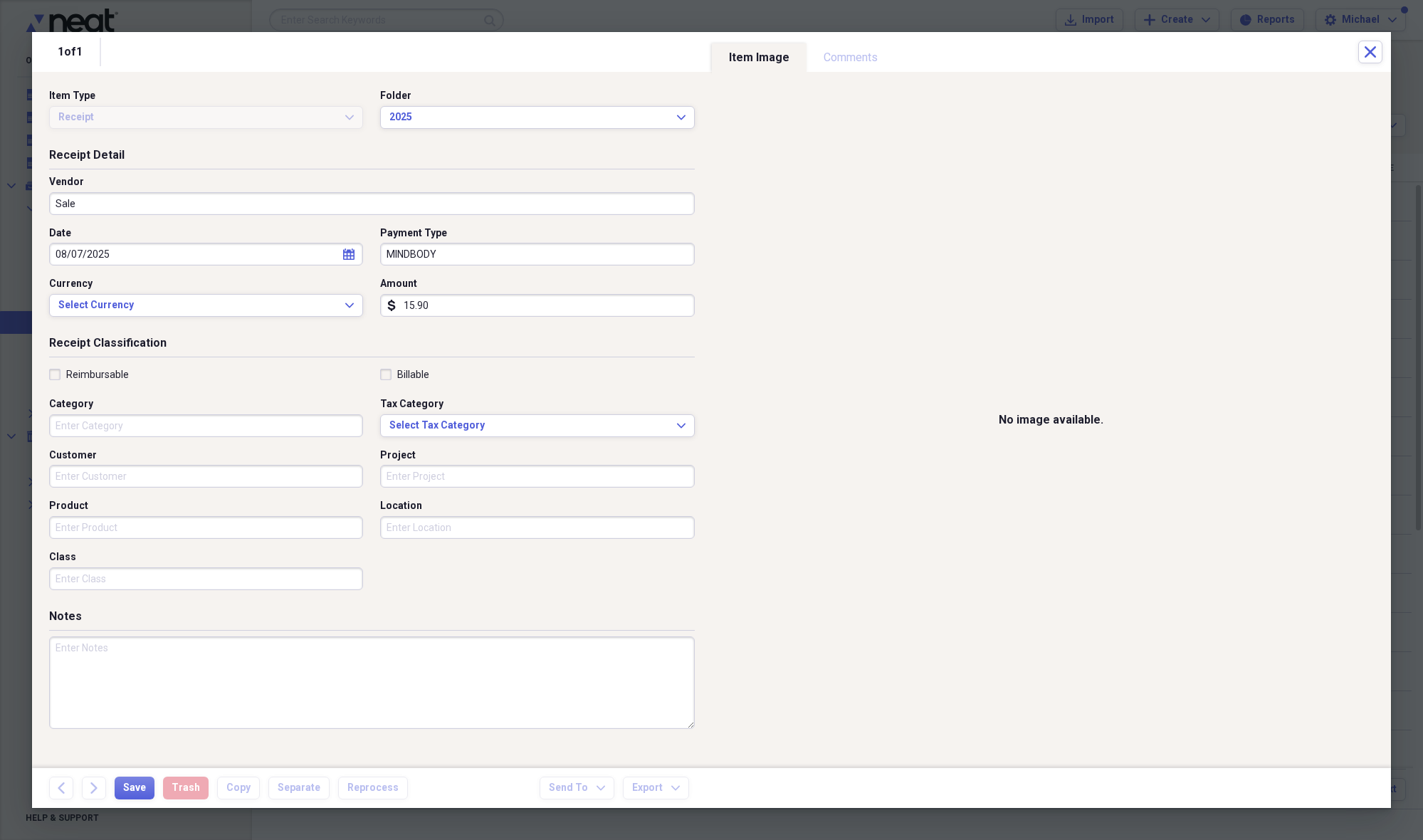 type on "159.00" 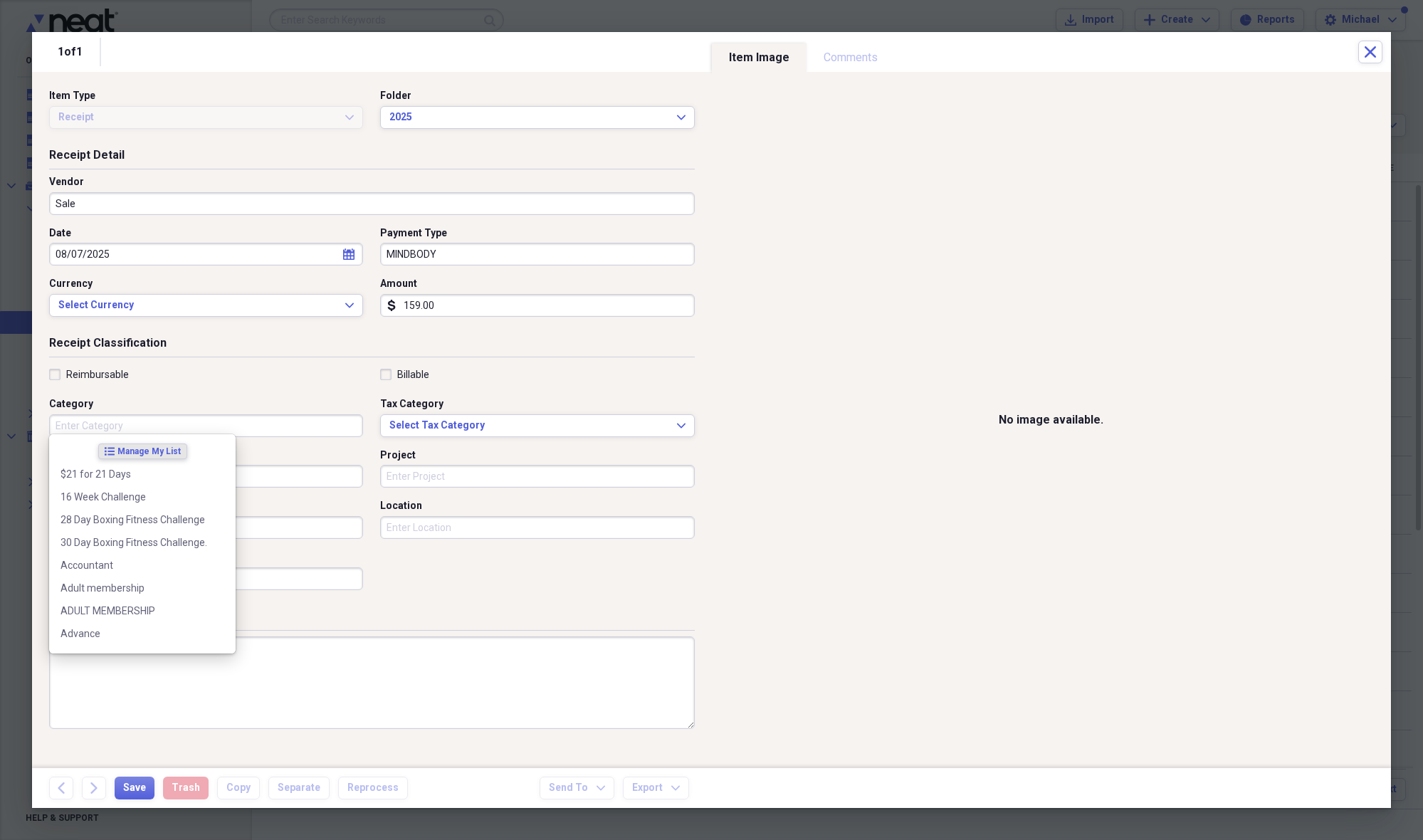 drag, startPoint x: 100, startPoint y: 422, endPoint x: 111, endPoint y: 412, distance: 14.866069 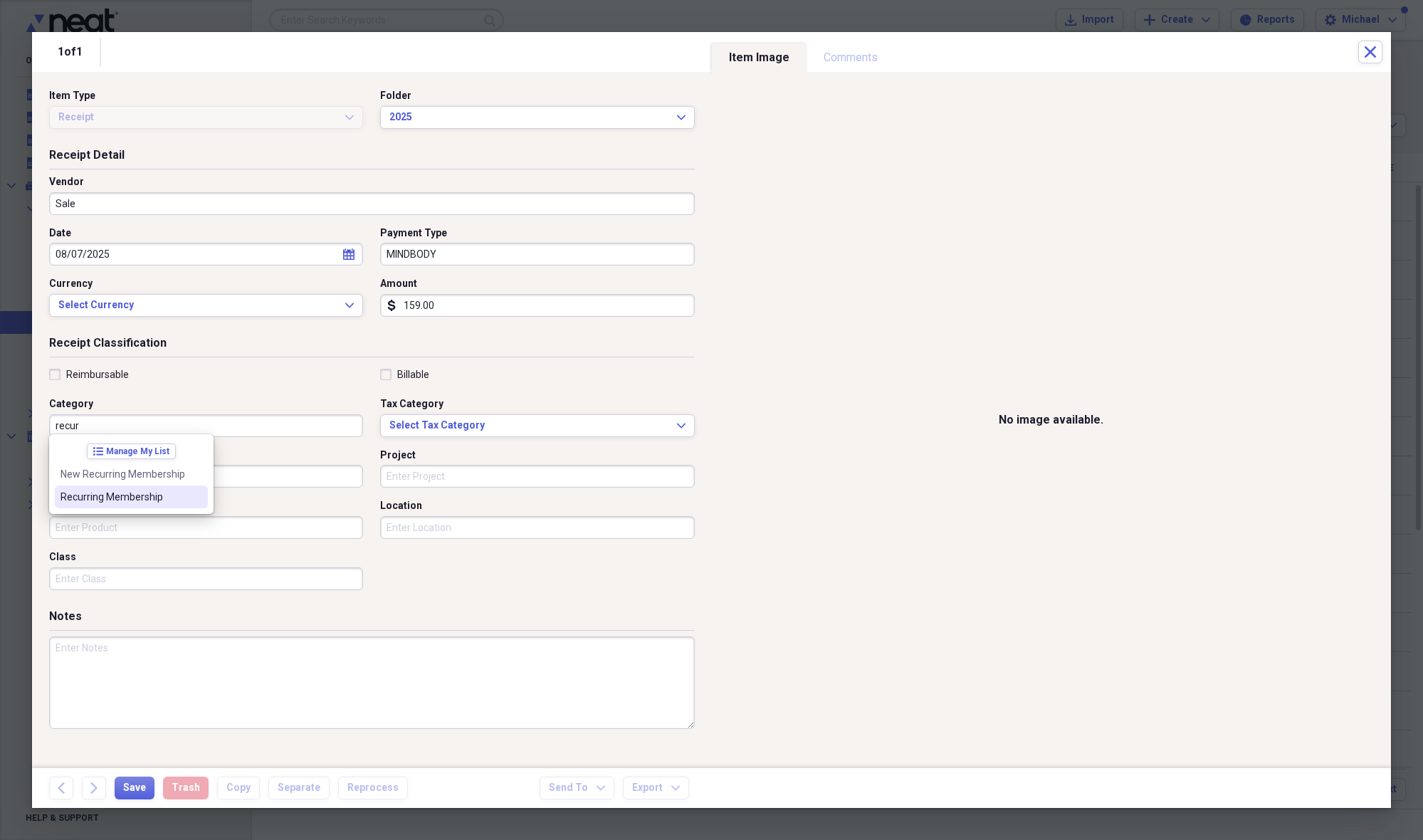 click on "Recurring Membership" at bounding box center (122, 497) 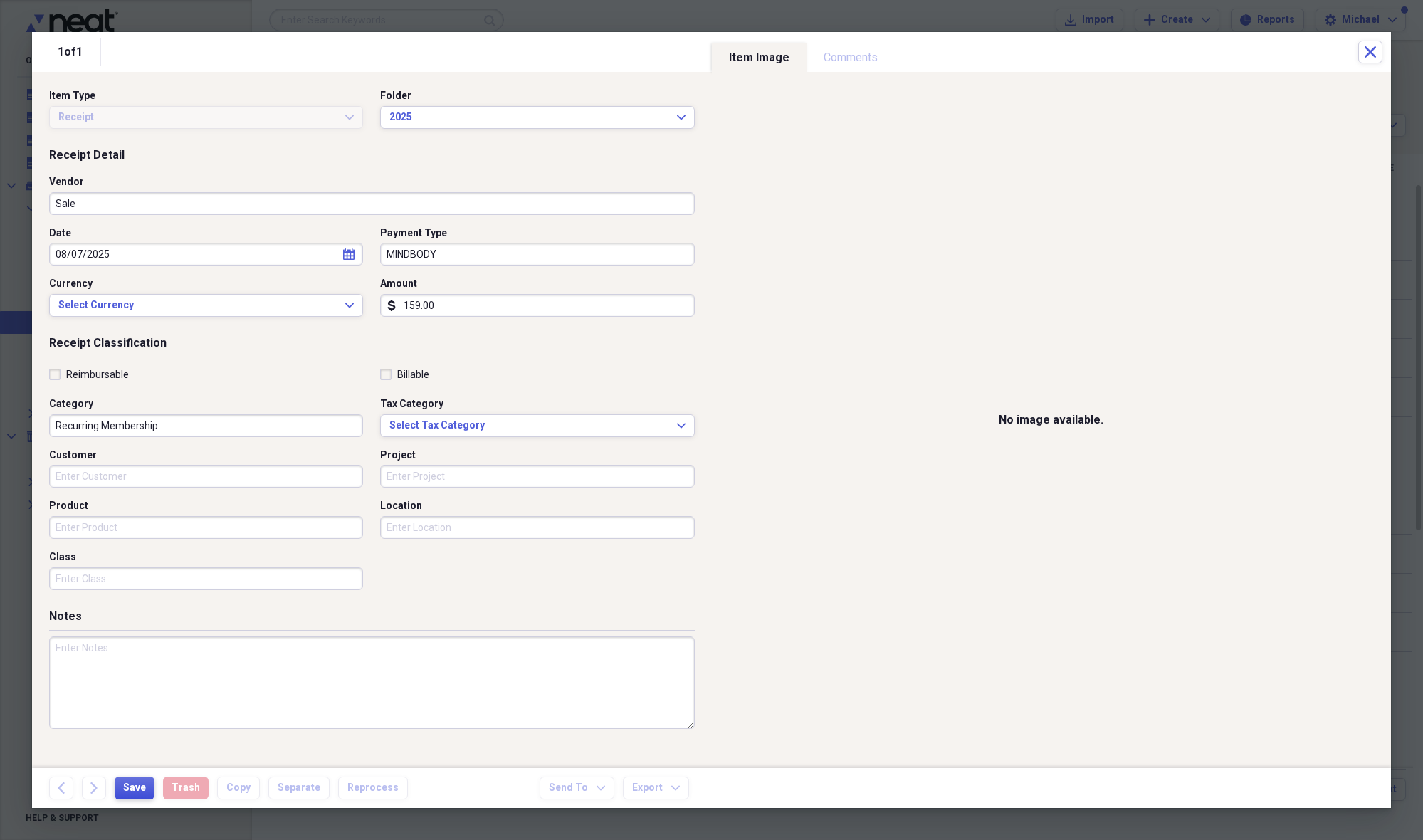 click on "Save" at bounding box center [135, 788] 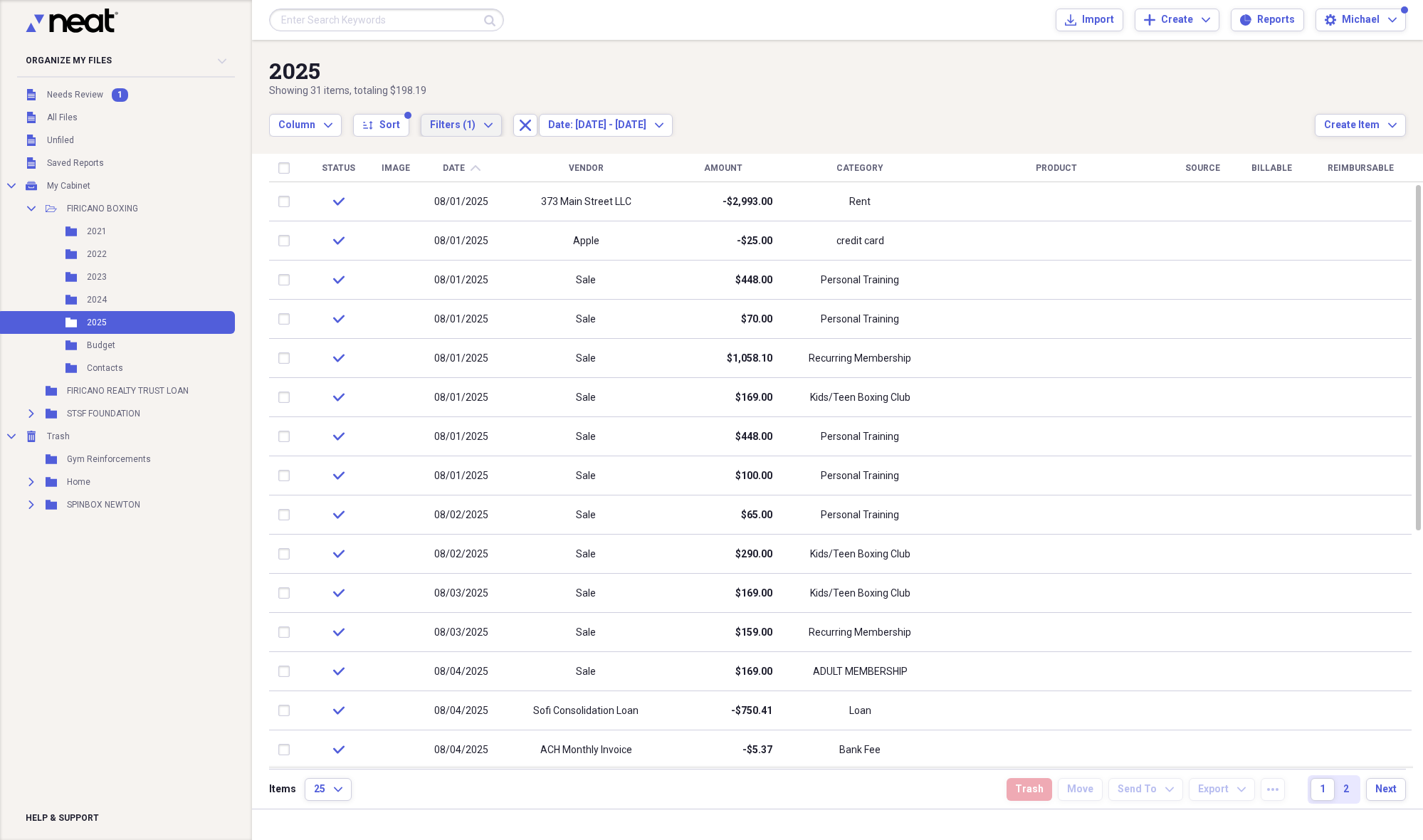 click on "Expand" 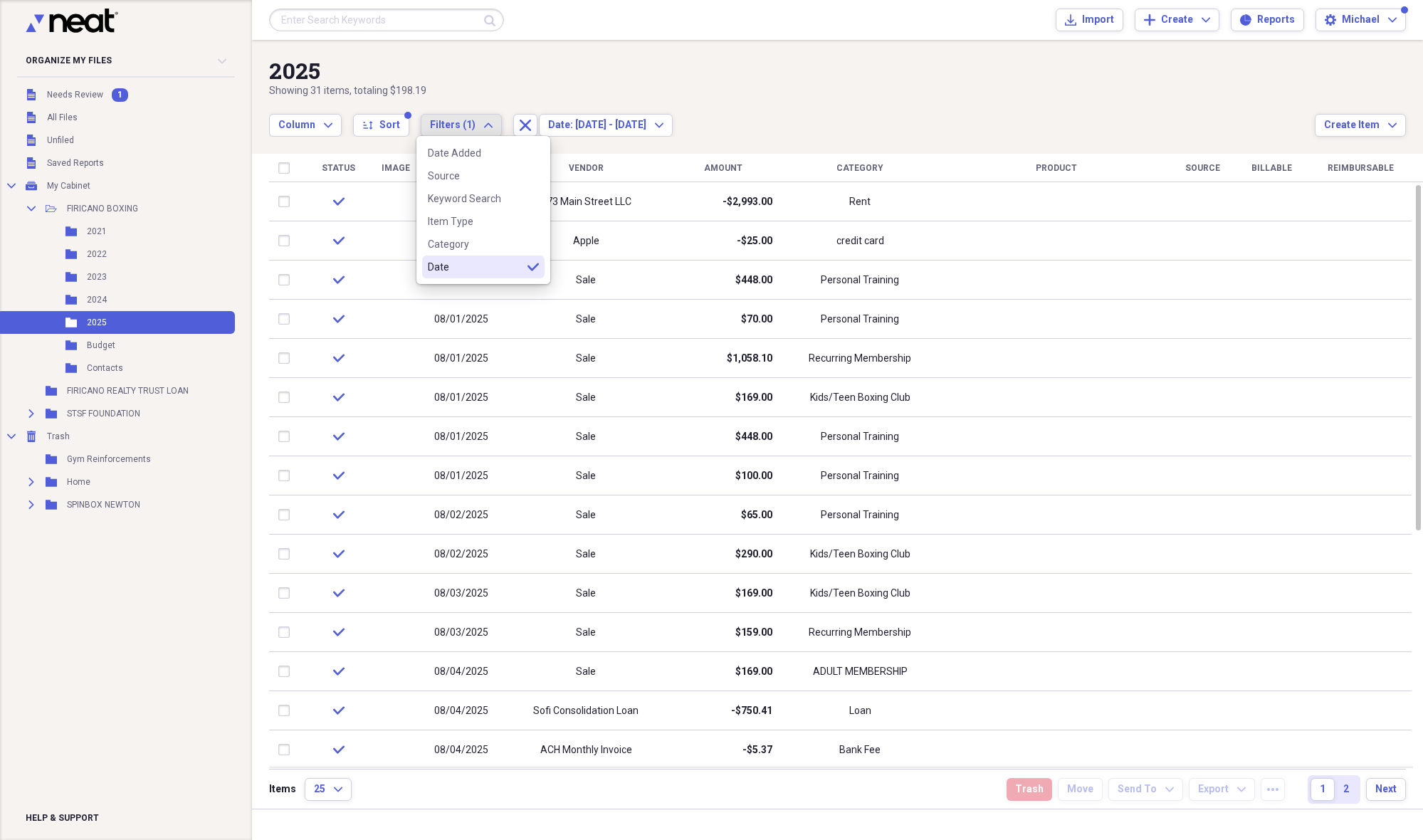 click on "Date" at bounding box center (475, 267) 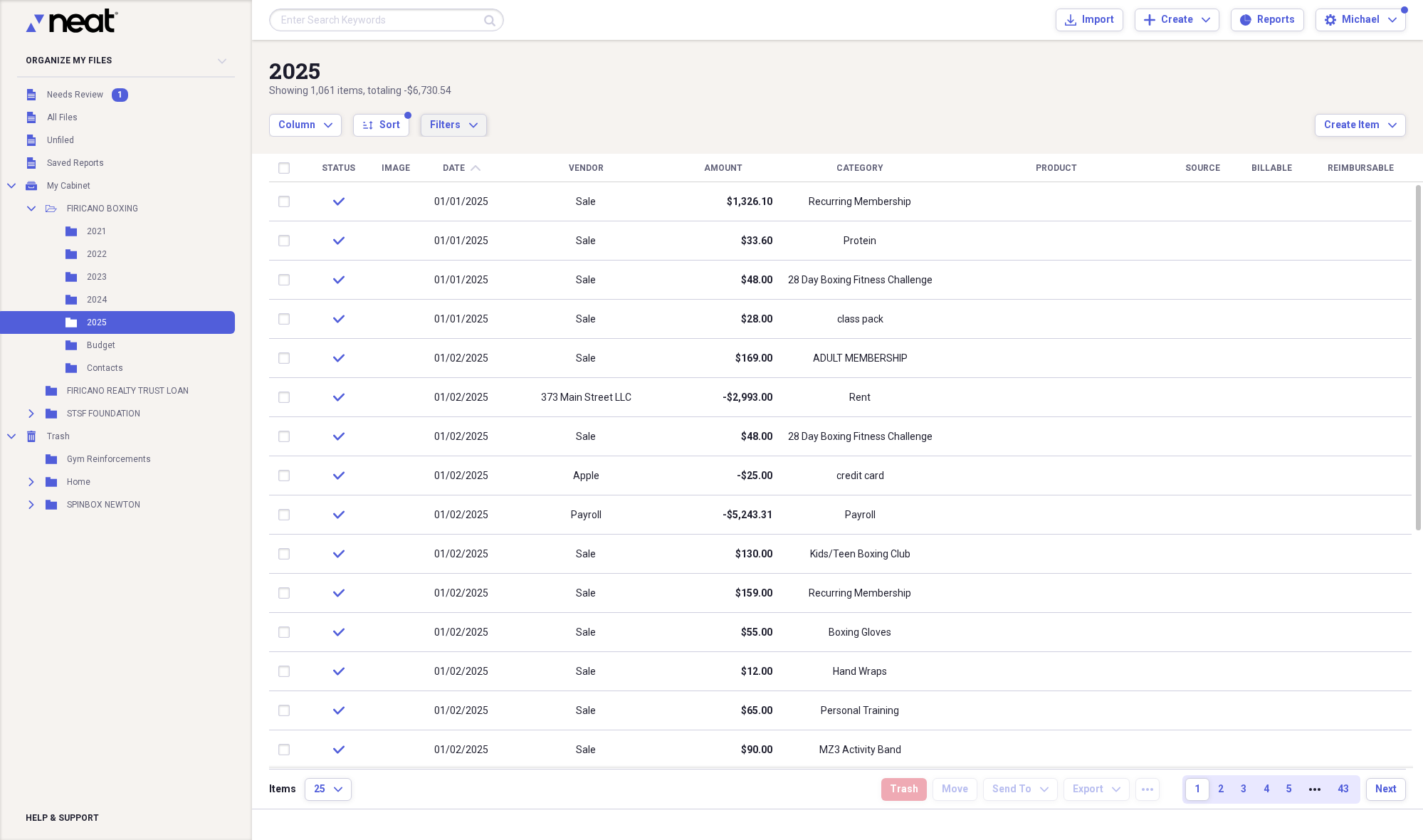 click on "Expand" 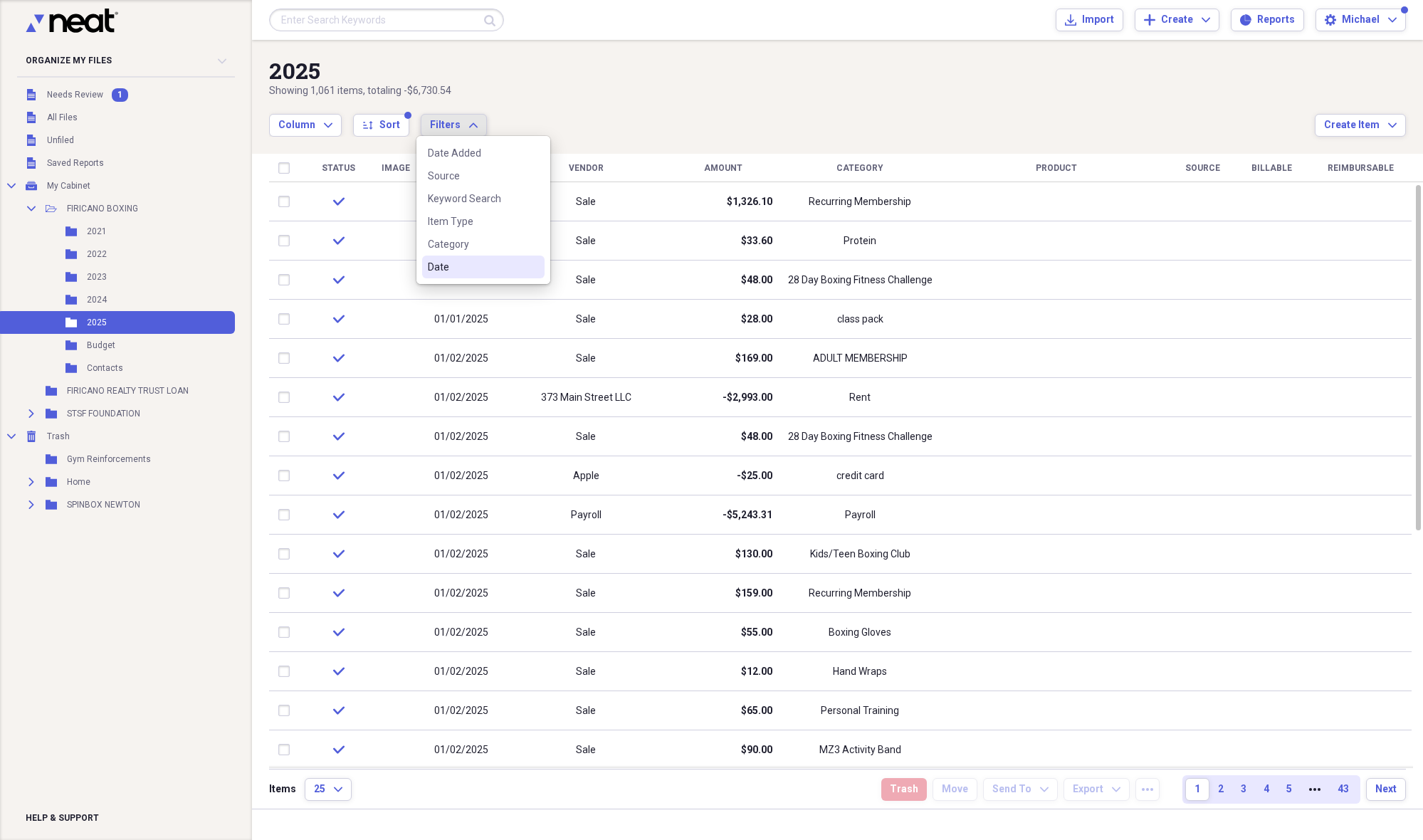 click on "Date" at bounding box center [475, 267] 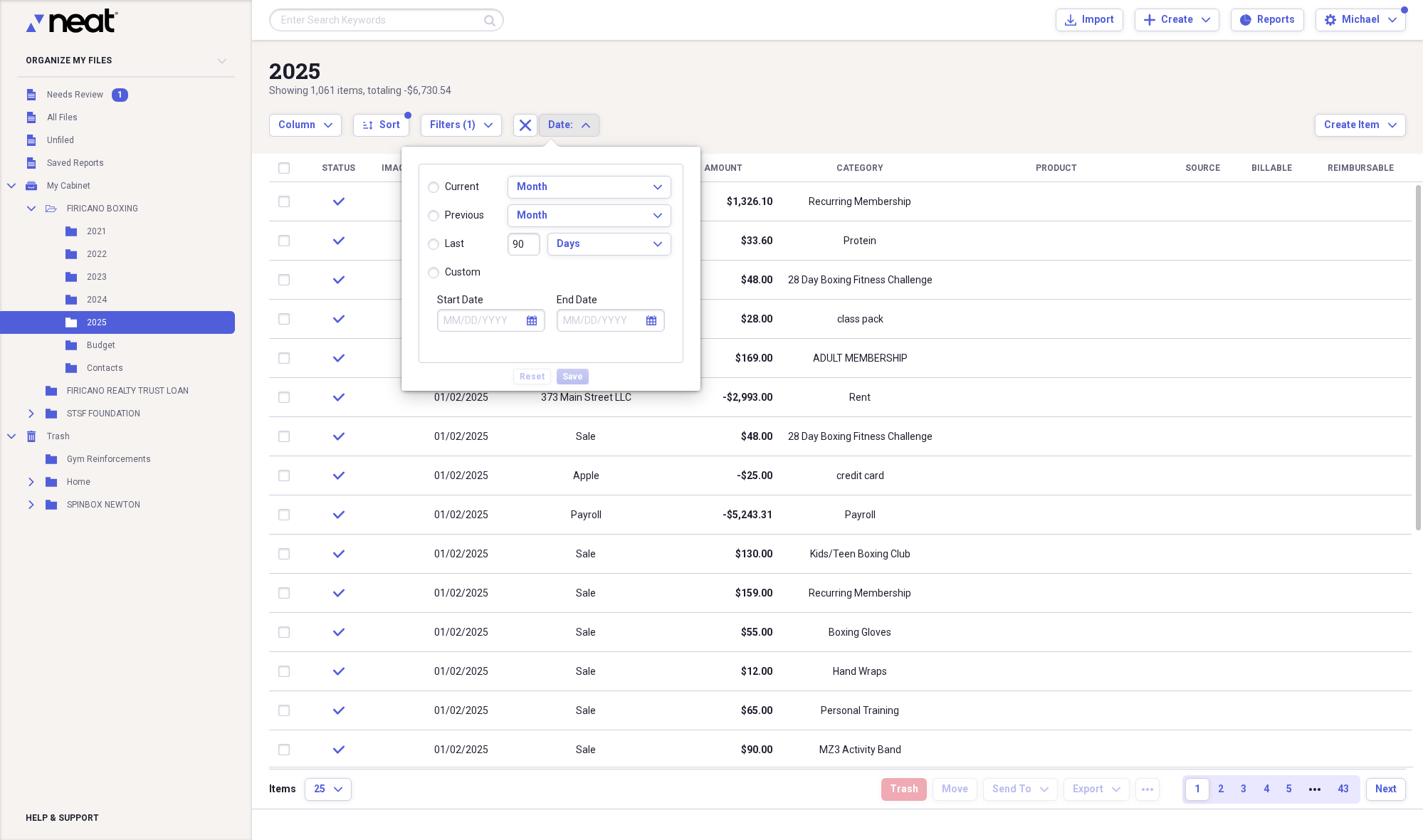 click 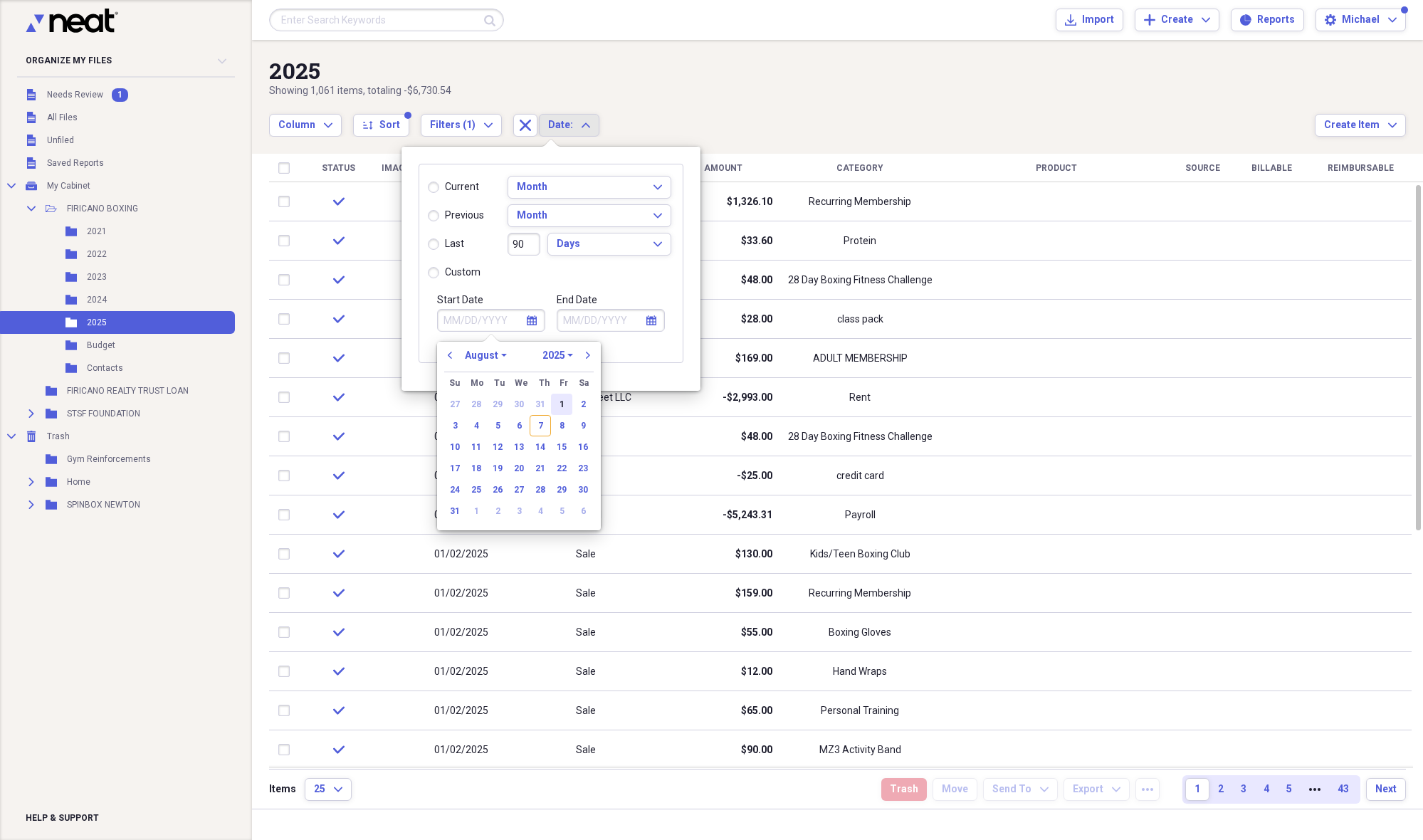 click on "1" at bounding box center [562, 404] 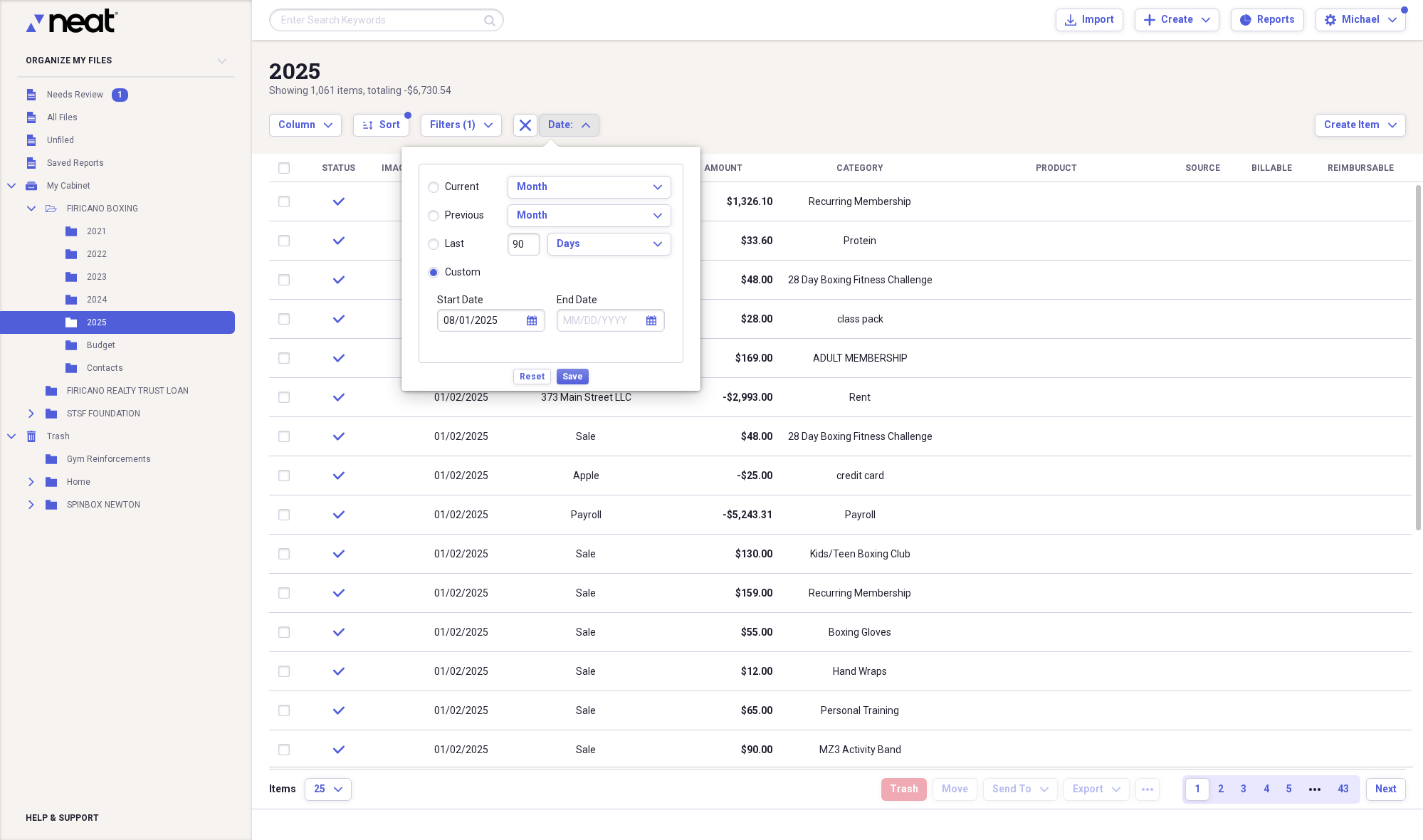 click 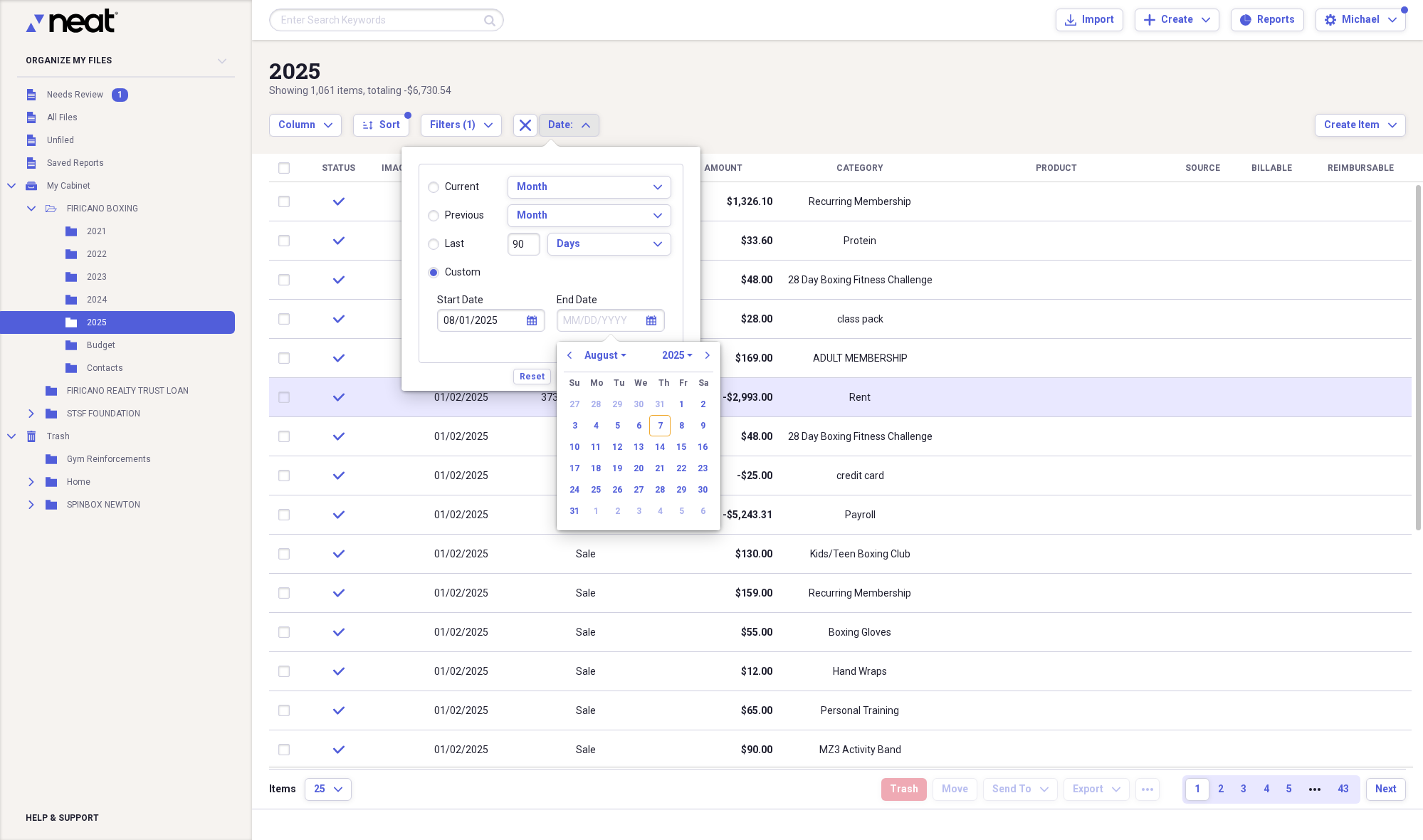 drag, startPoint x: 661, startPoint y: 422, endPoint x: 649, endPoint y: 416, distance: 13.41641 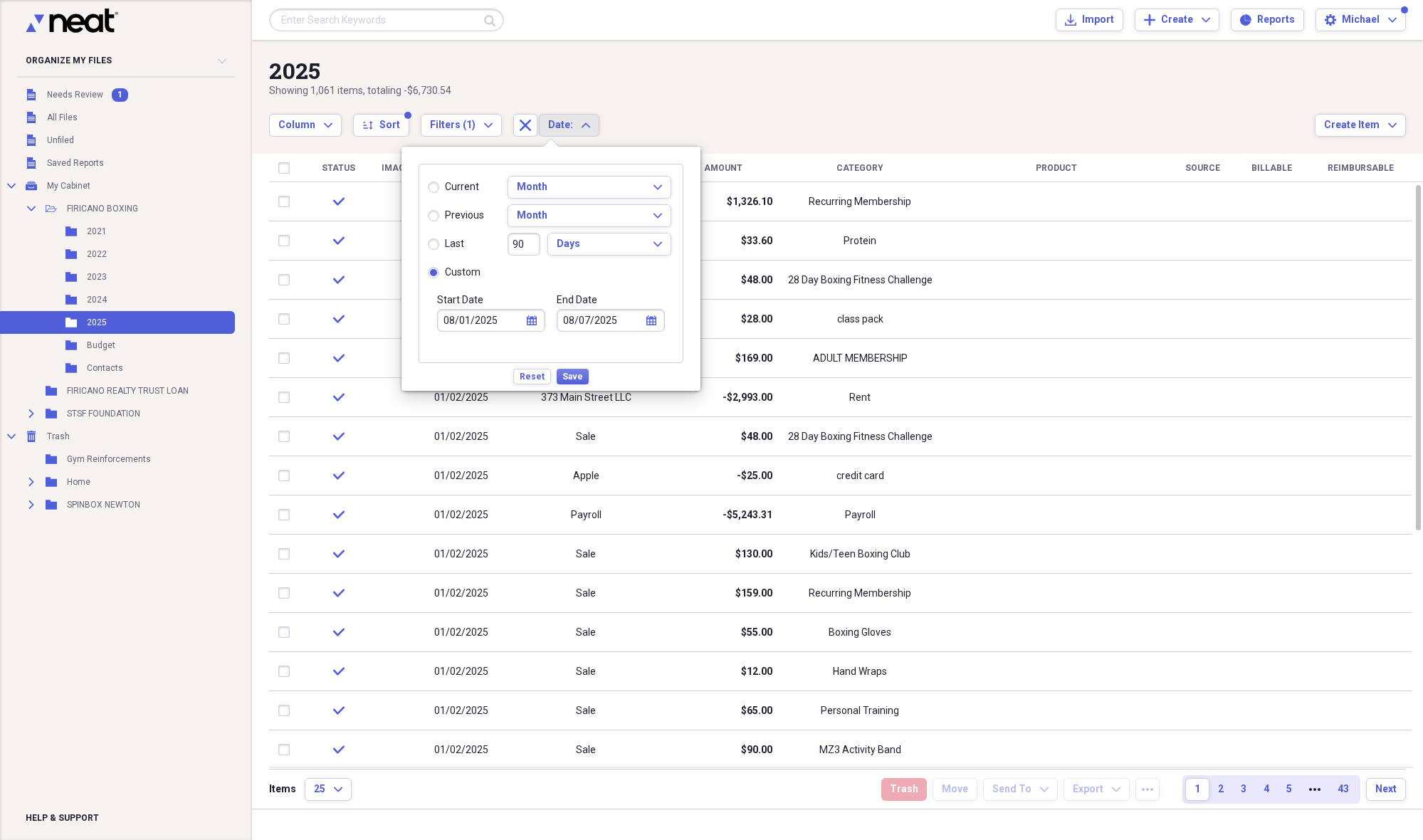 drag, startPoint x: 574, startPoint y: 379, endPoint x: 567, endPoint y: 368, distance: 13.038405 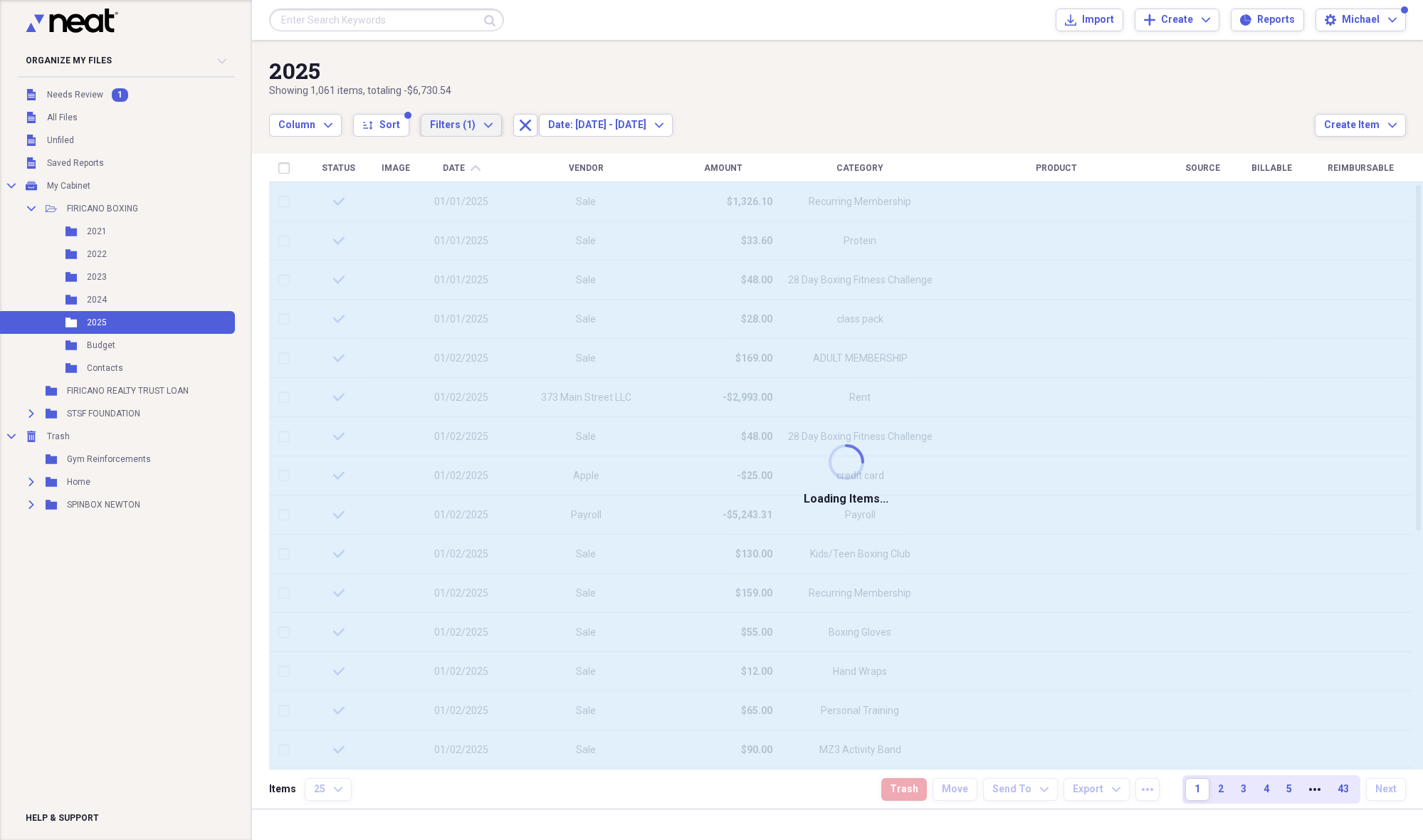 click on "Expand" 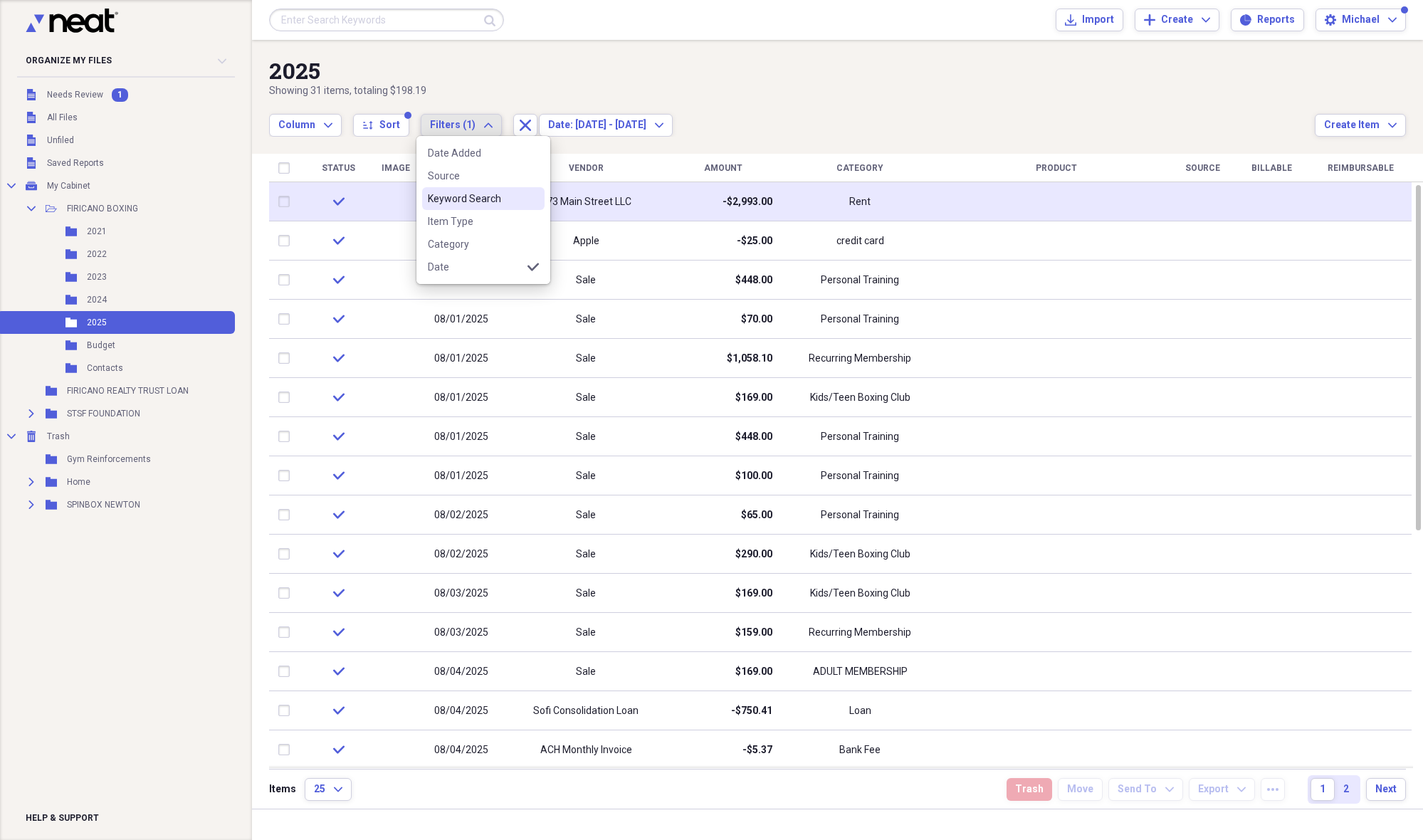 drag, startPoint x: 480, startPoint y: 194, endPoint x: 505, endPoint y: 187, distance: 25.96151 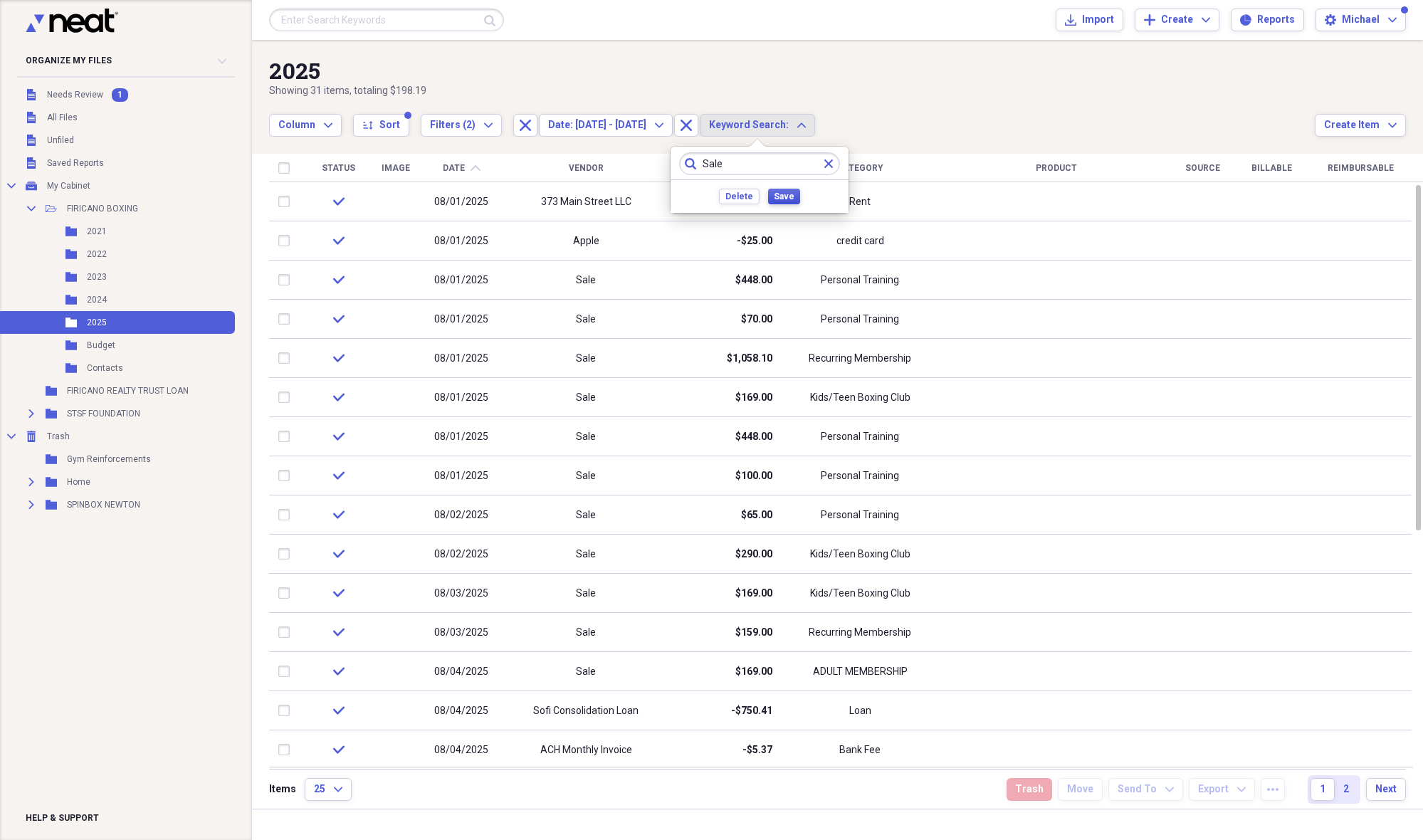 type on "Sale" 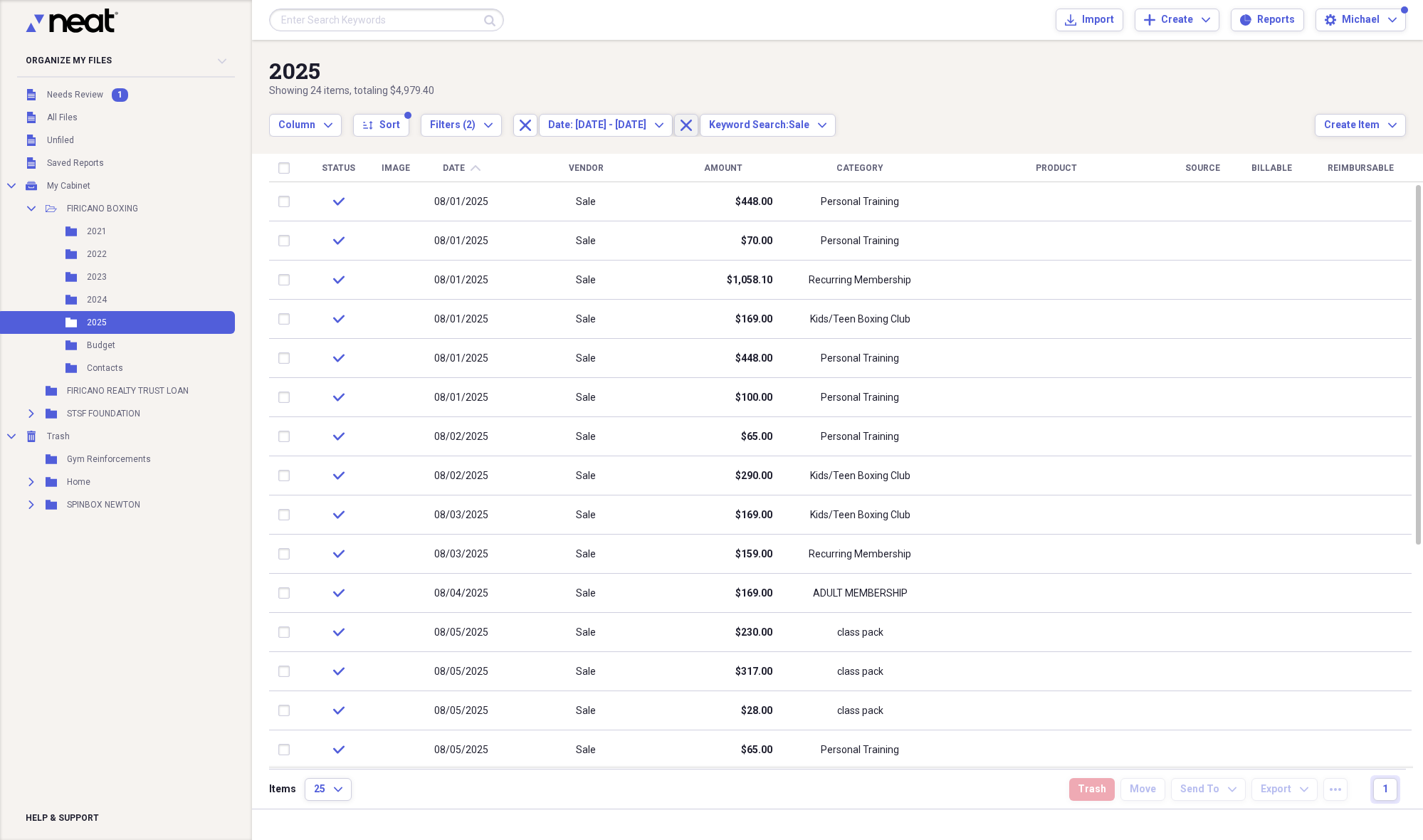 click on "Close" 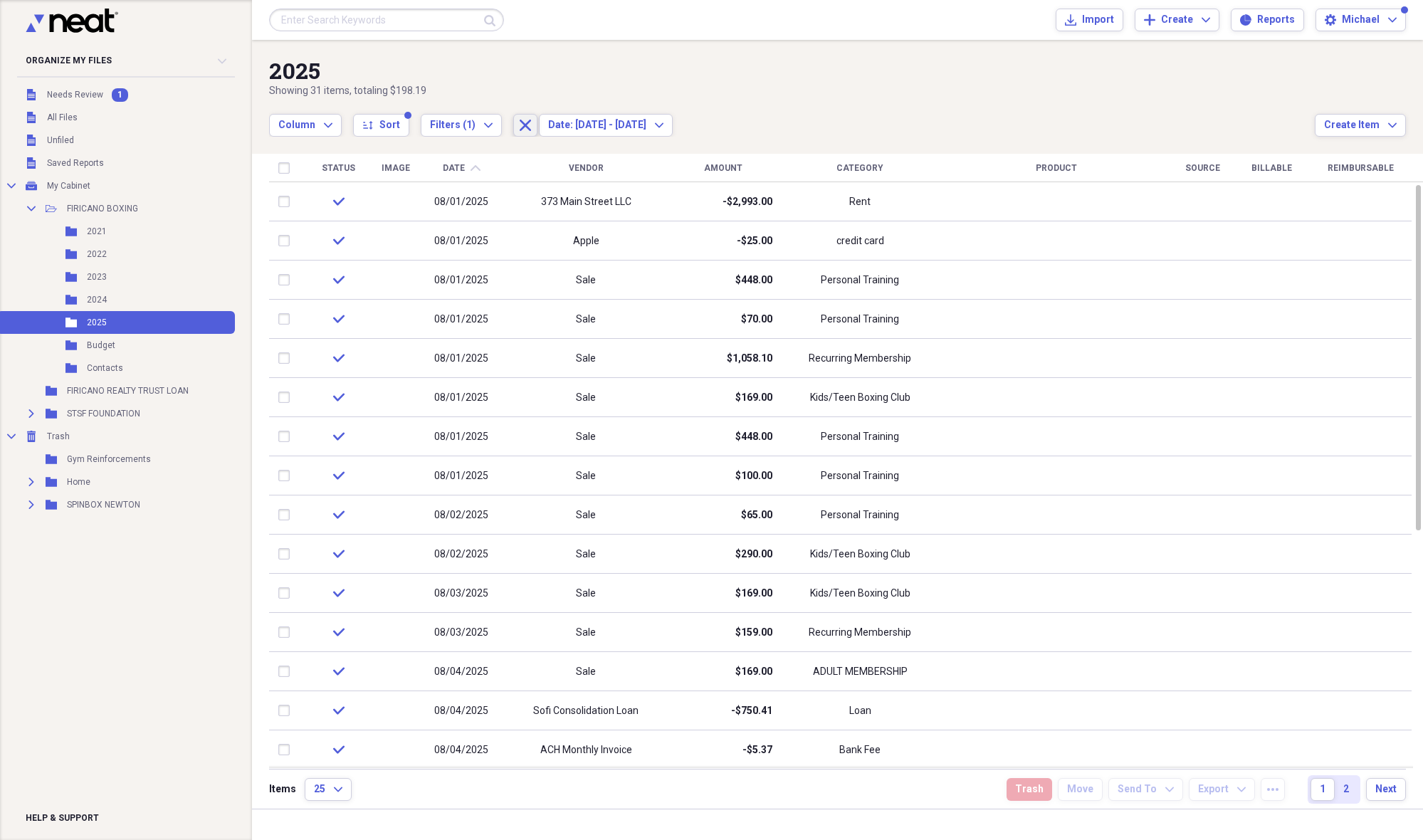 click on "Close" 